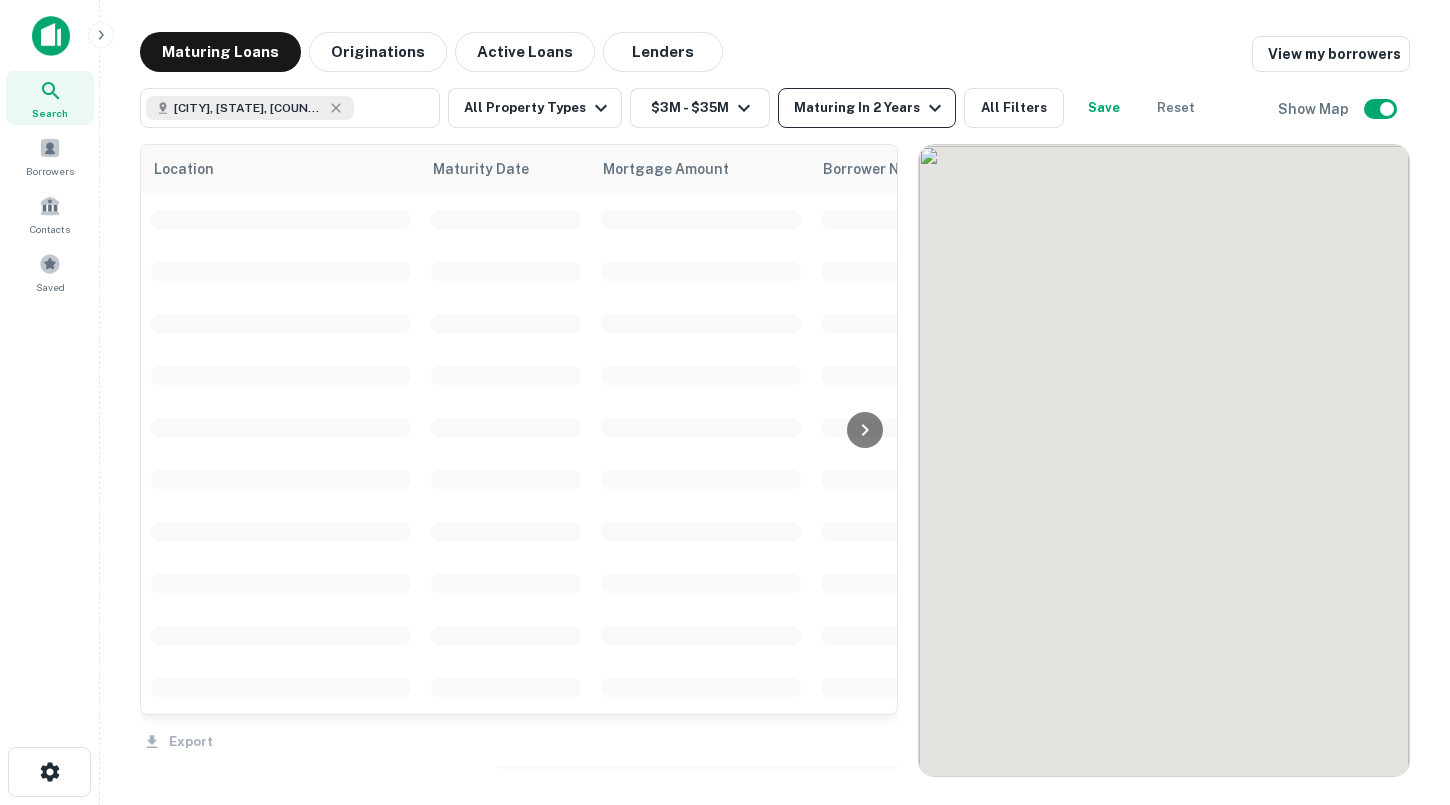 scroll, scrollTop: 0, scrollLeft: 0, axis: both 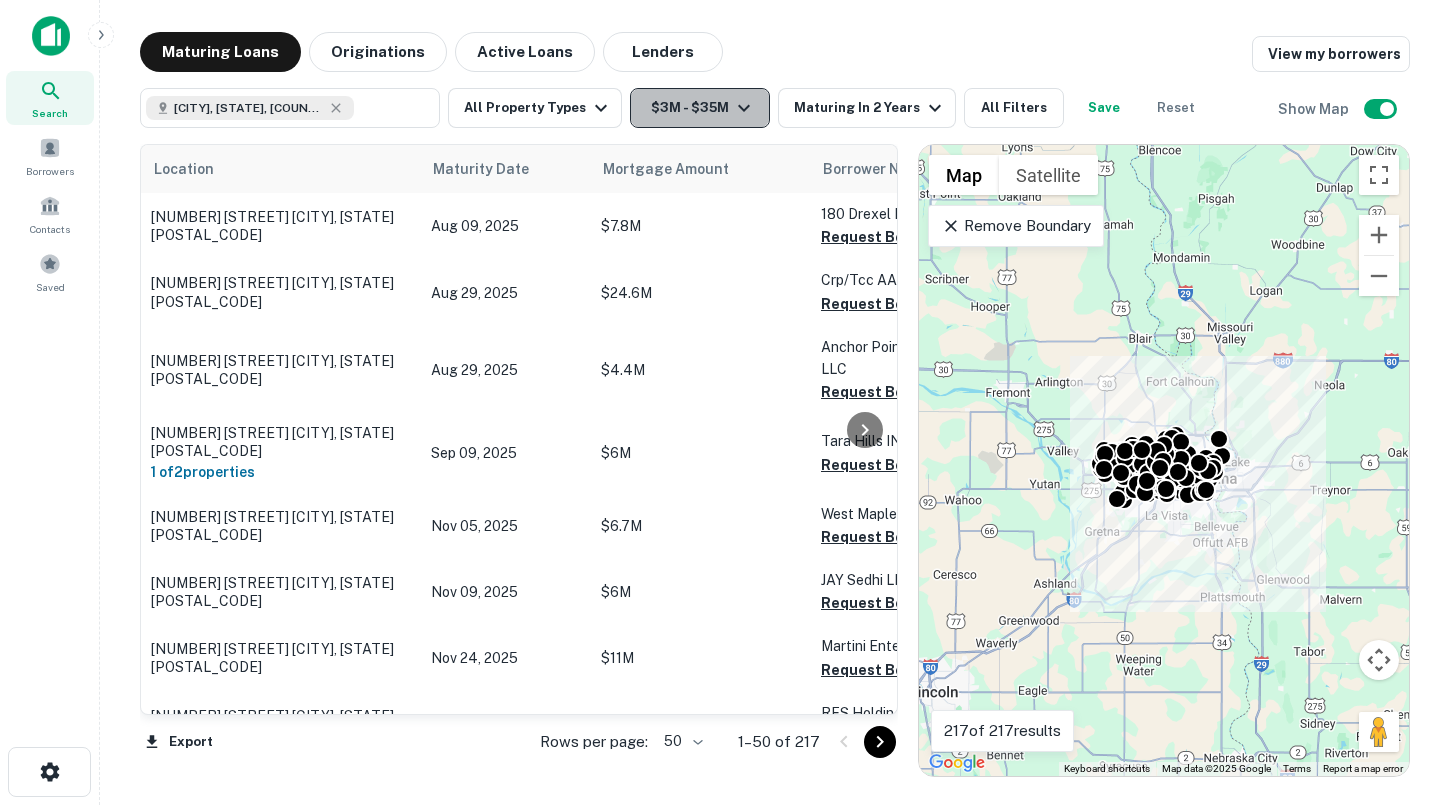 click on "$3M - $35M" at bounding box center [700, 108] 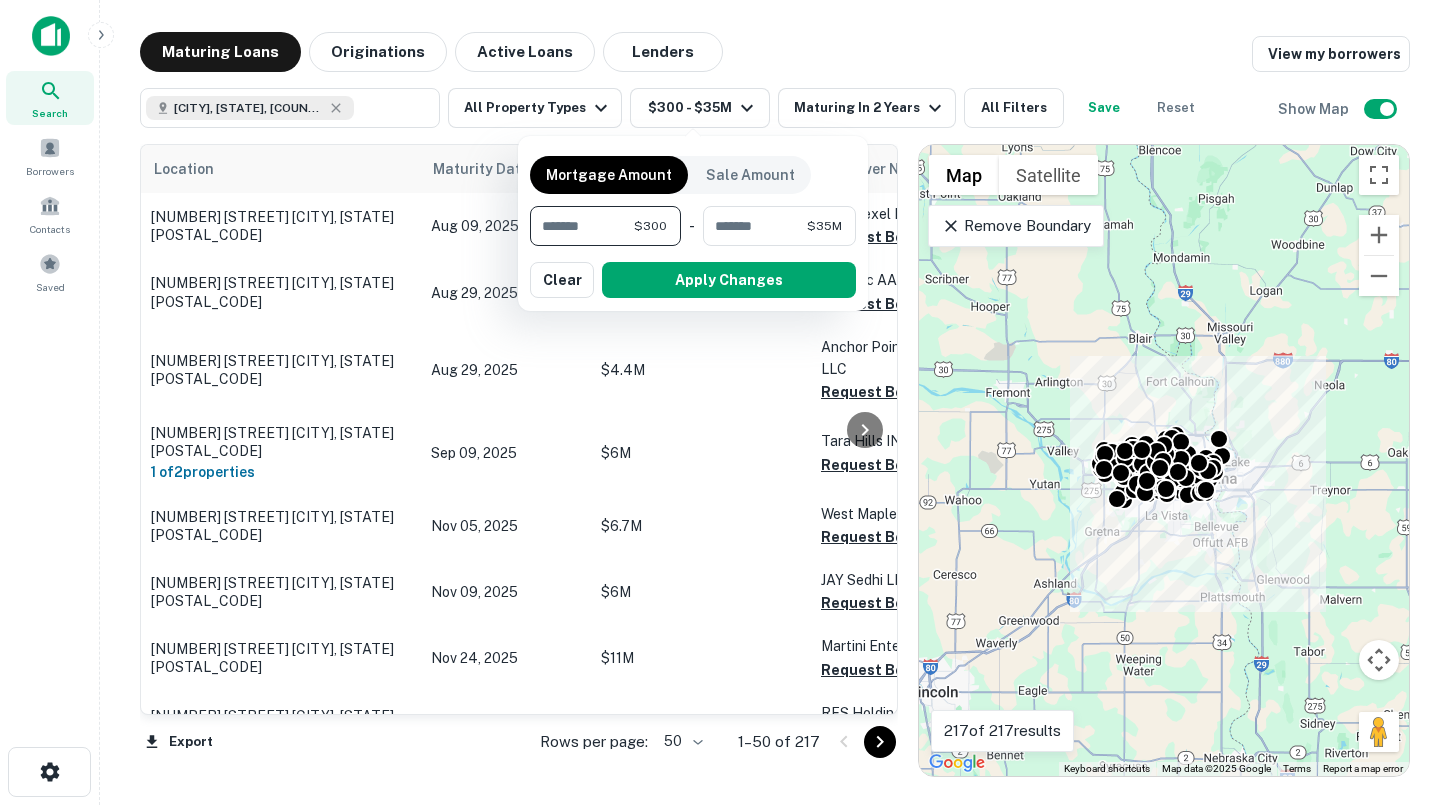type on "*" 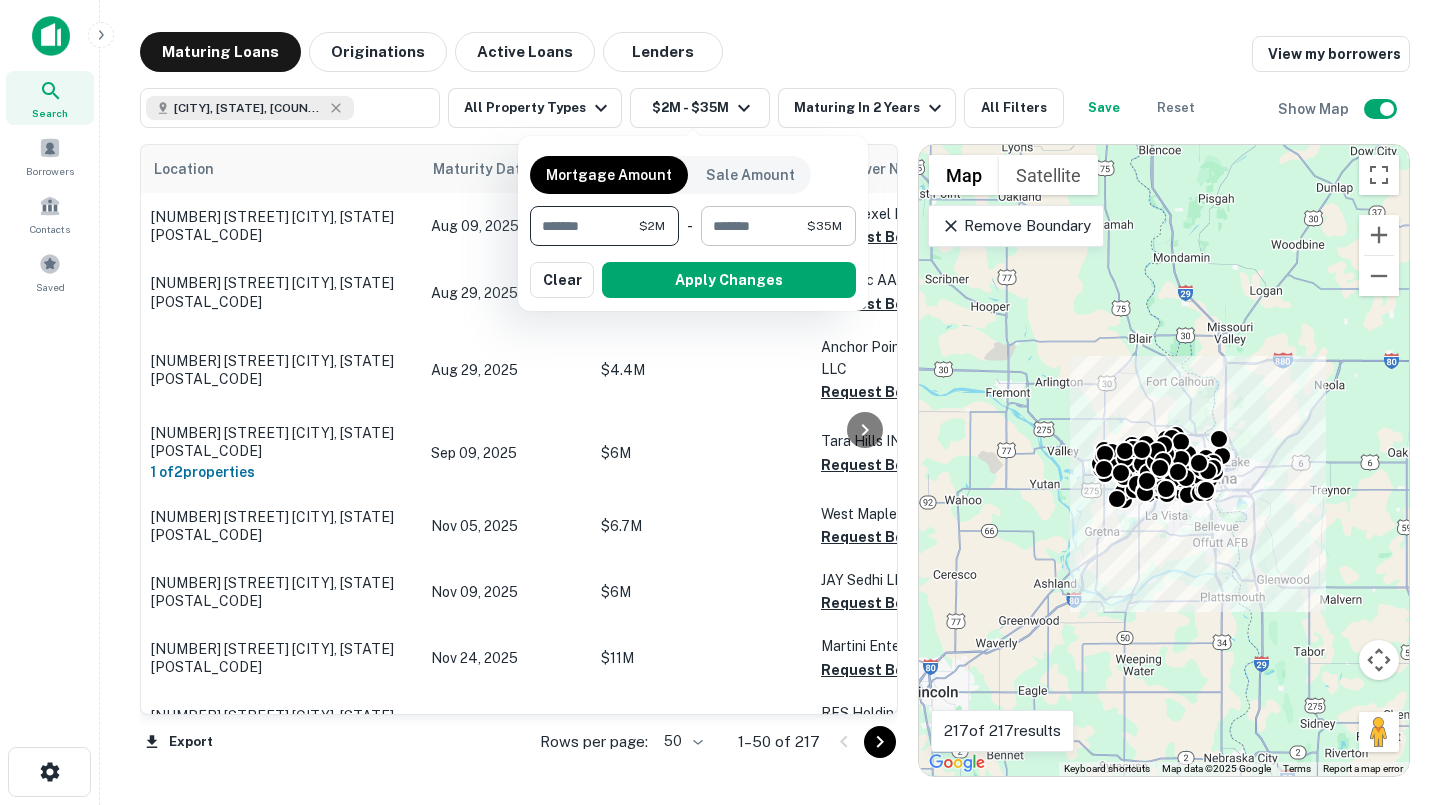 type on "*******" 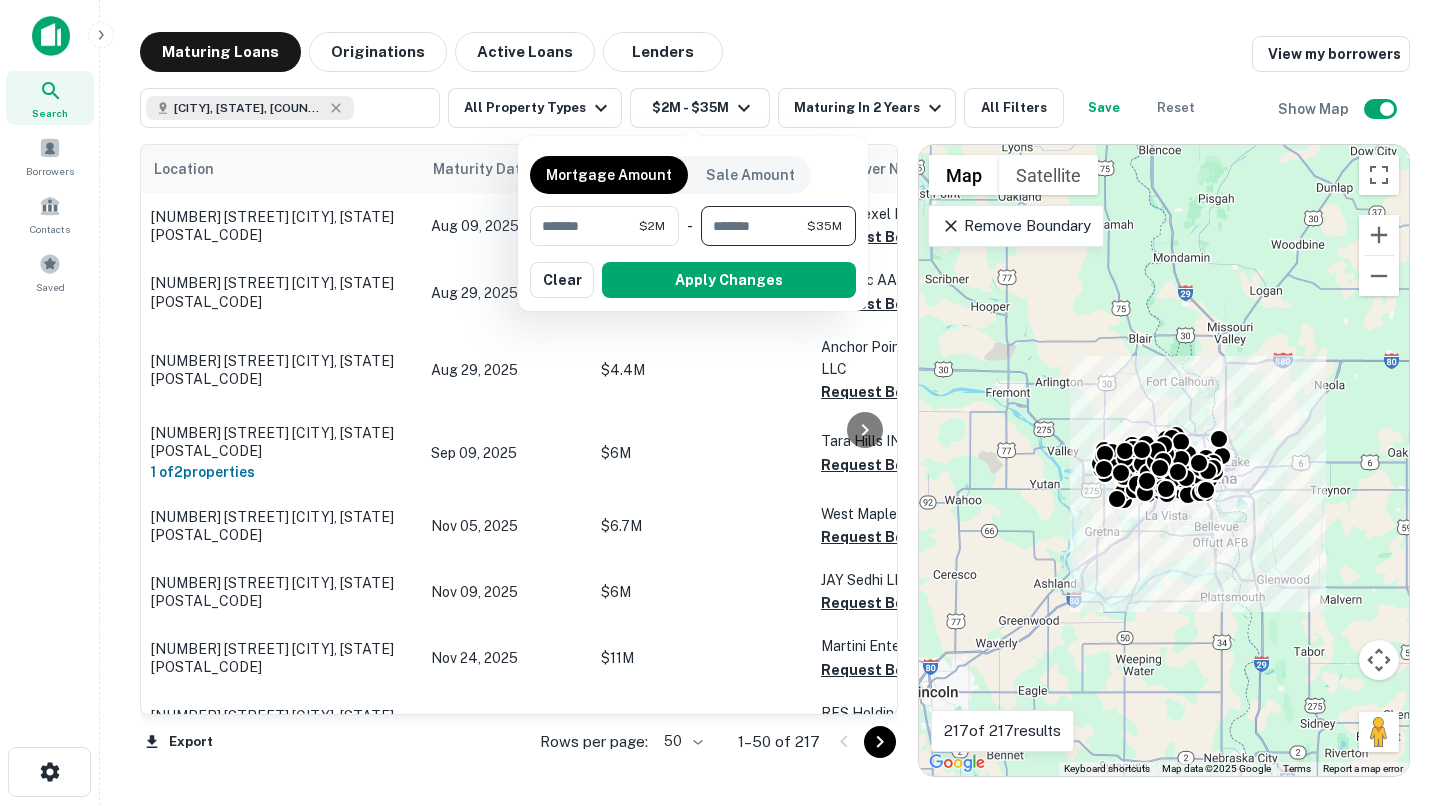 drag, startPoint x: 796, startPoint y: 232, endPoint x: 689, endPoint y: 221, distance: 107.563934 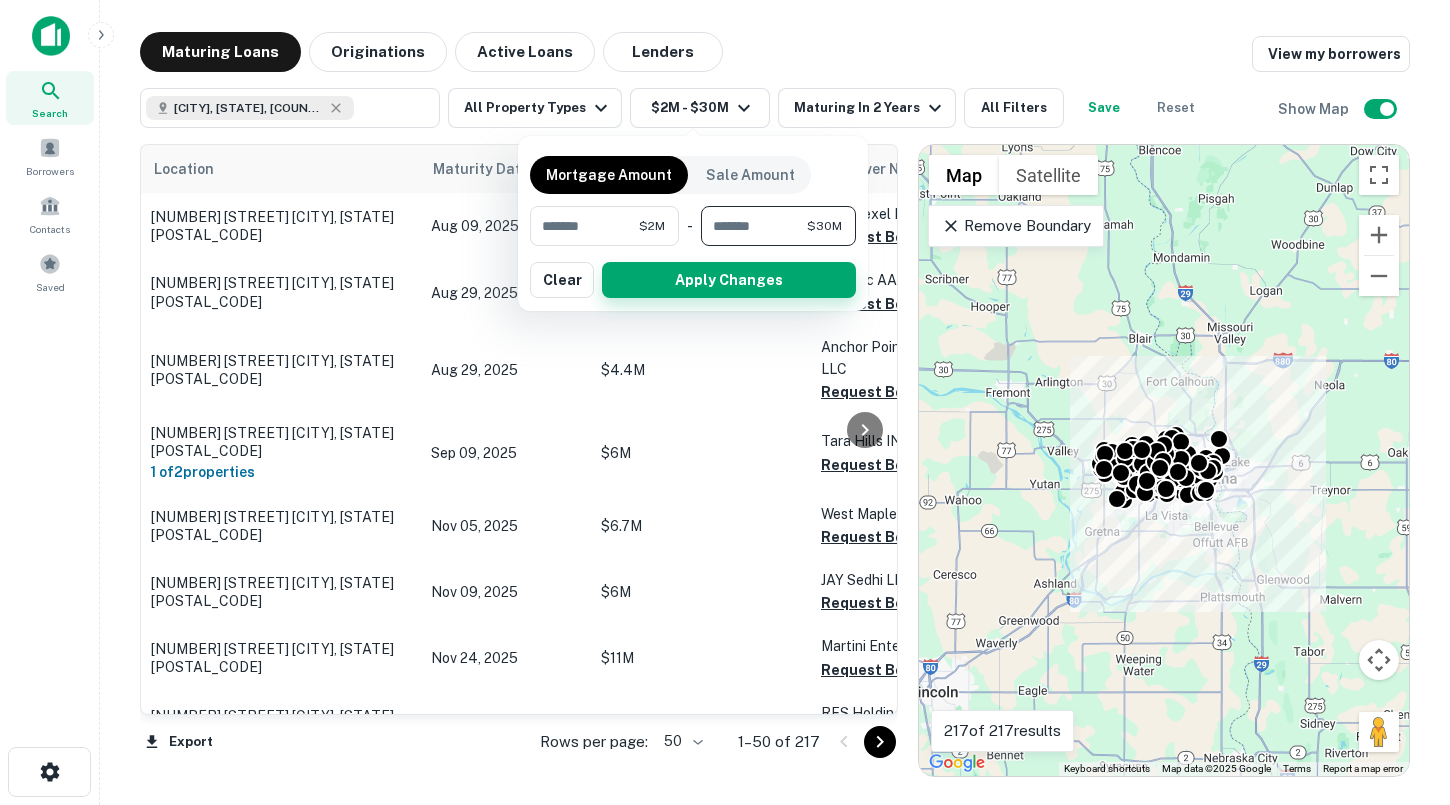 type on "********" 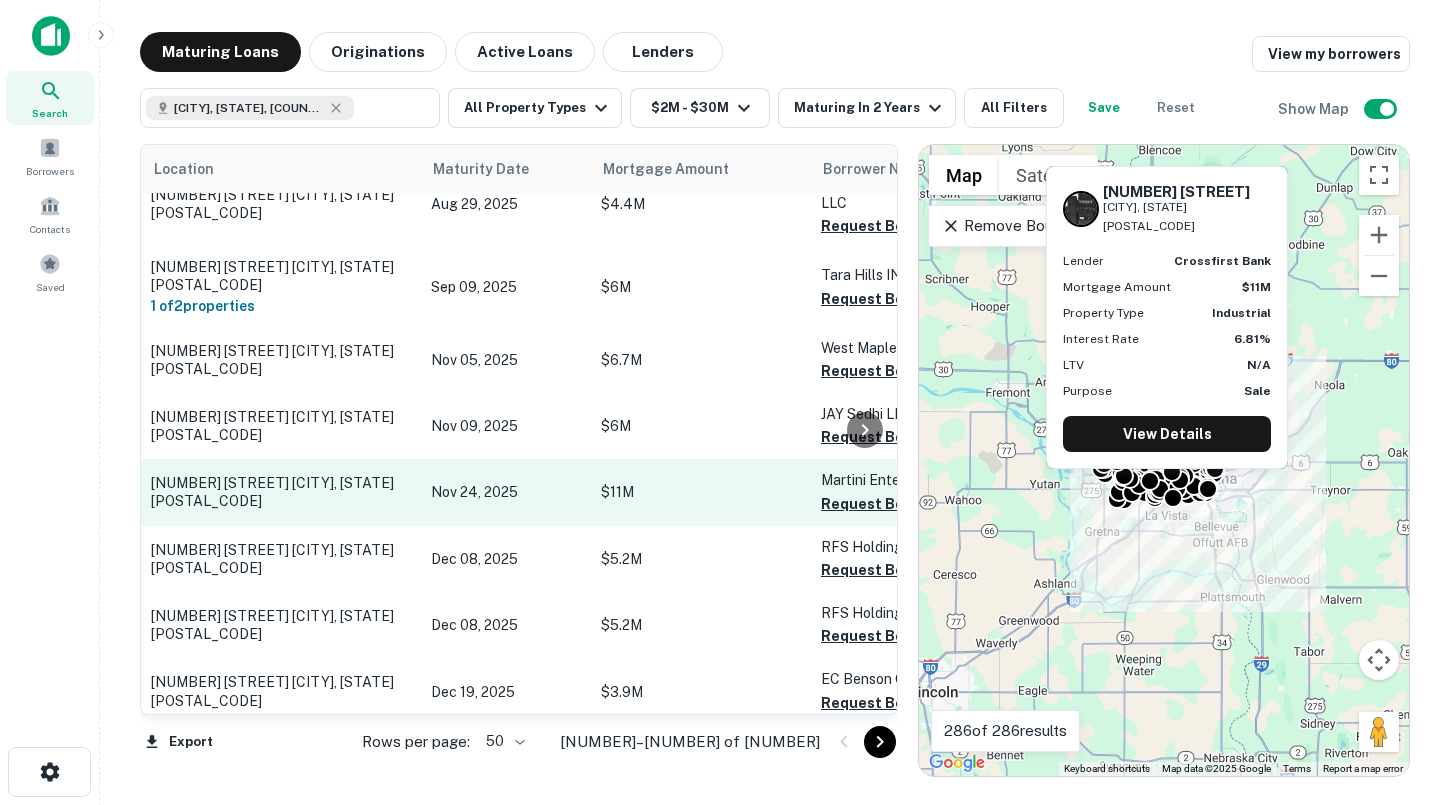 scroll, scrollTop: 173, scrollLeft: 0, axis: vertical 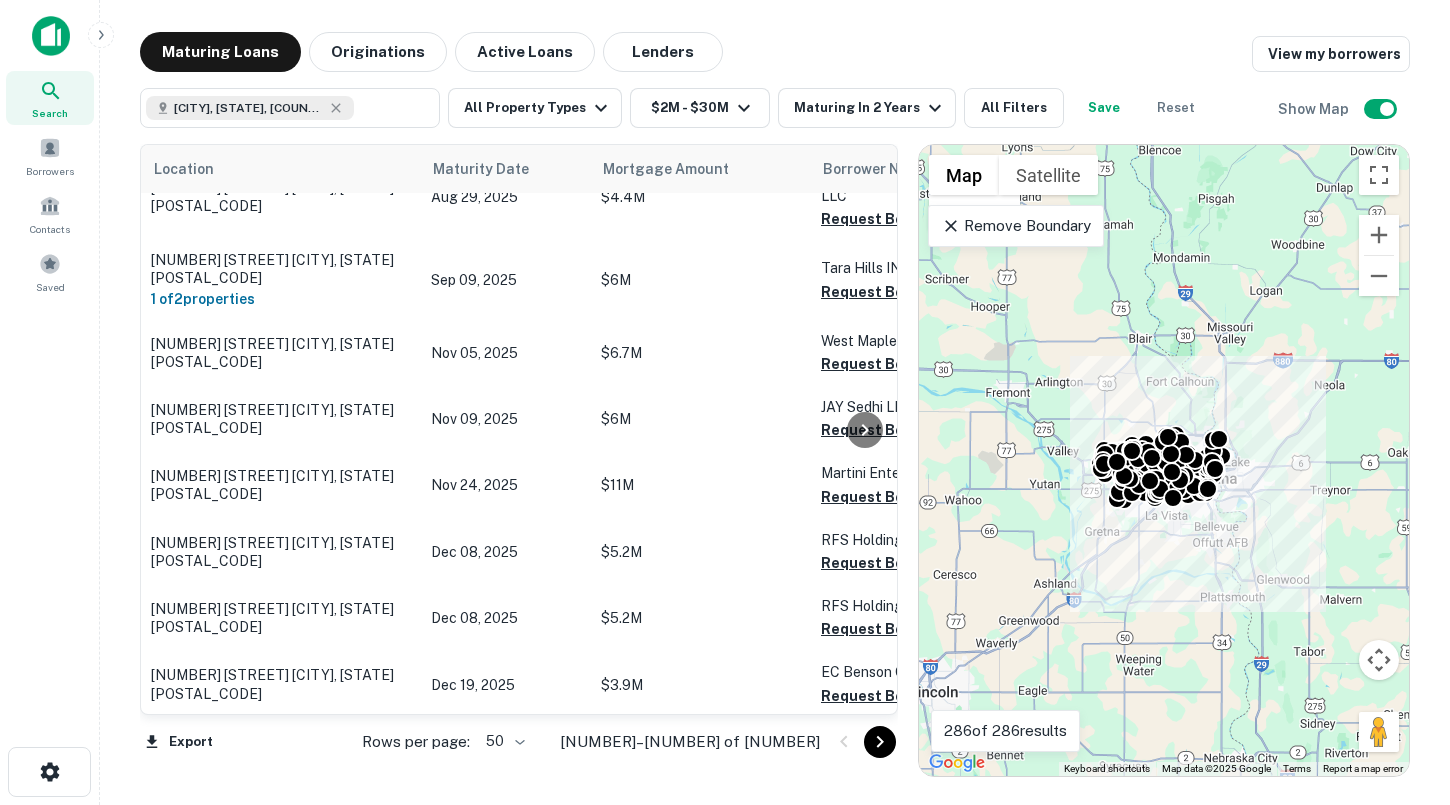 click on "Remove Boundary" at bounding box center [1015, 226] 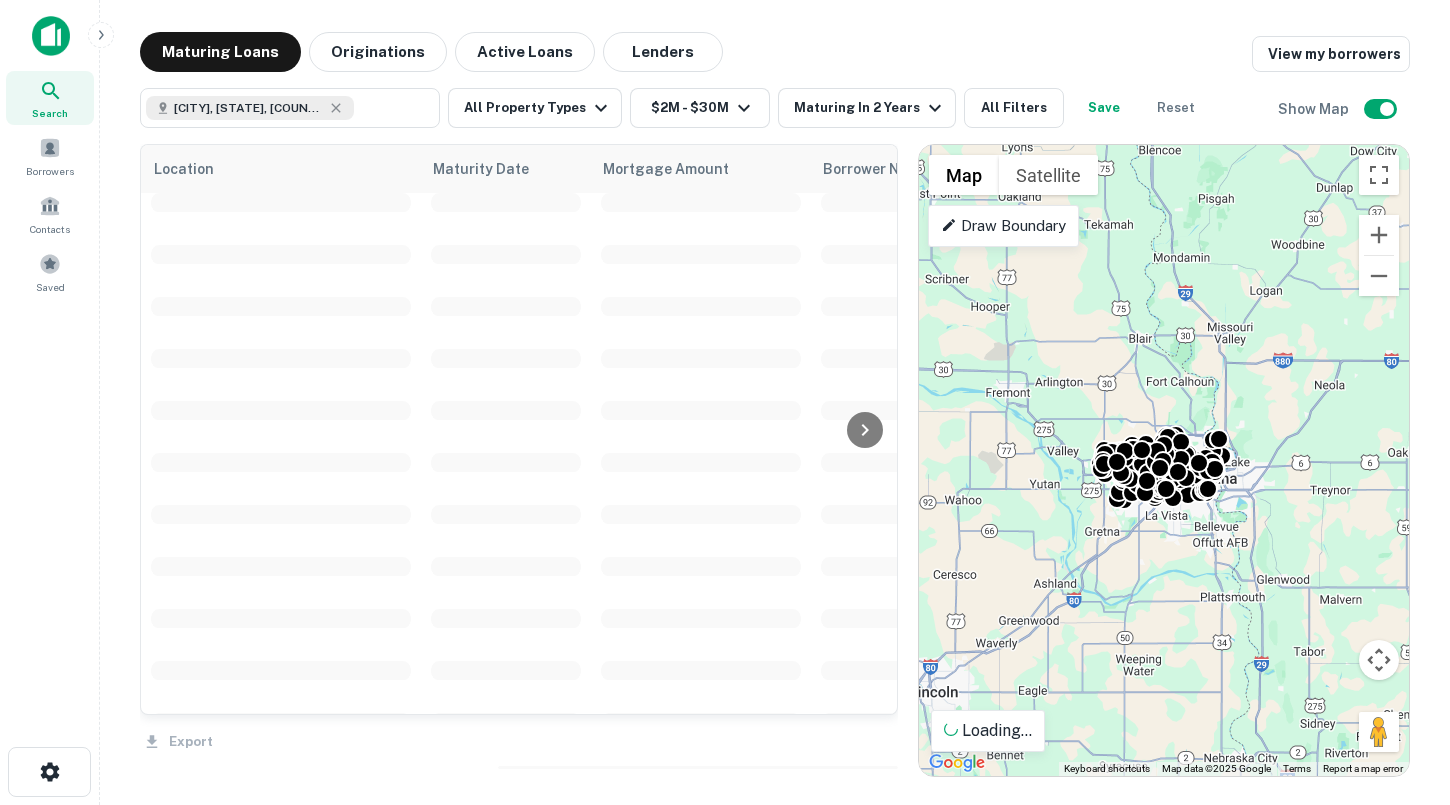 drag, startPoint x: 1059, startPoint y: 367, endPoint x: 1152, endPoint y: 405, distance: 100.46392 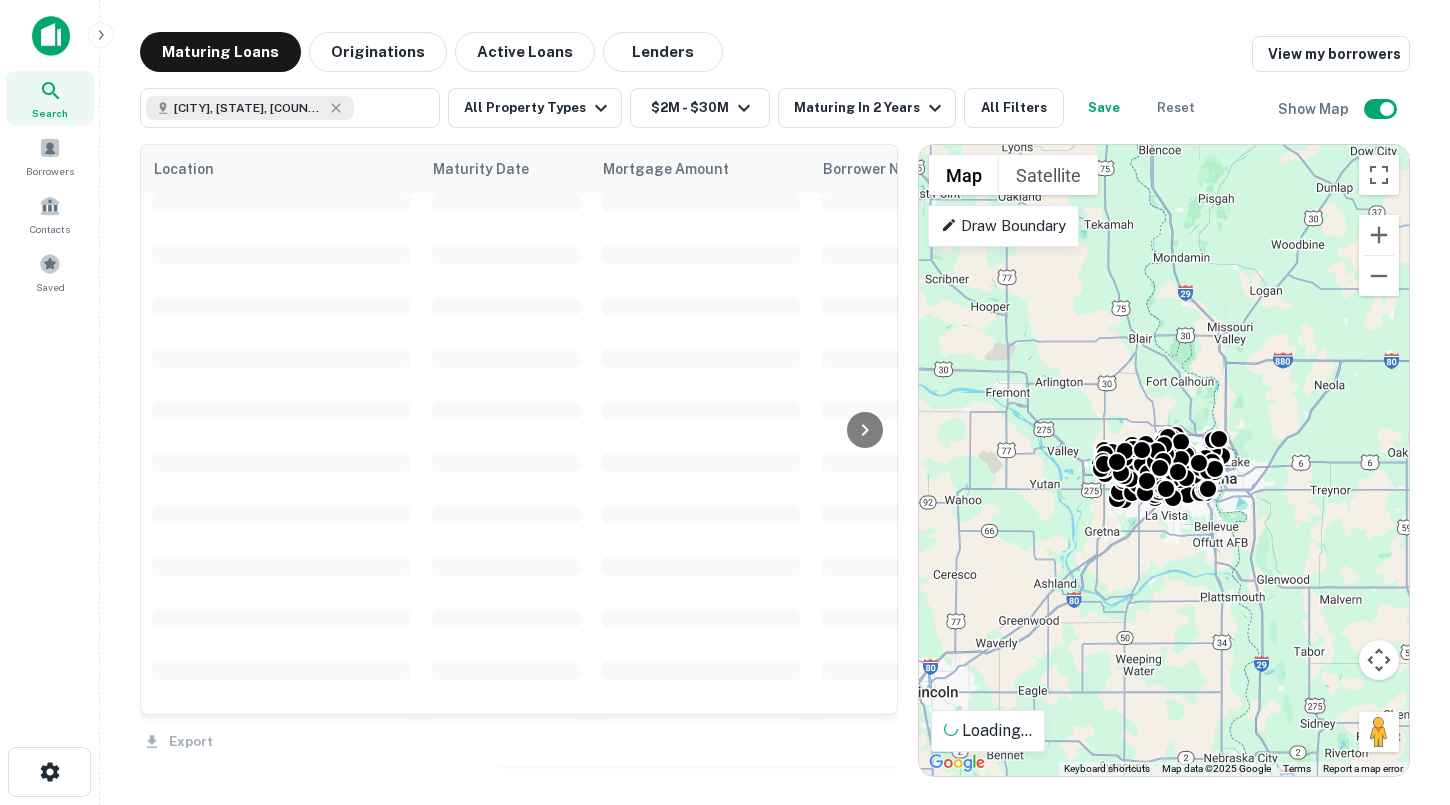 click on "To activate drag with keyboard, press Alt + Enter. Once in keyboard drag state, use the arrow keys to move the marker. To complete the drag, press the Enter key. To cancel, press Escape." at bounding box center [1164, 460] 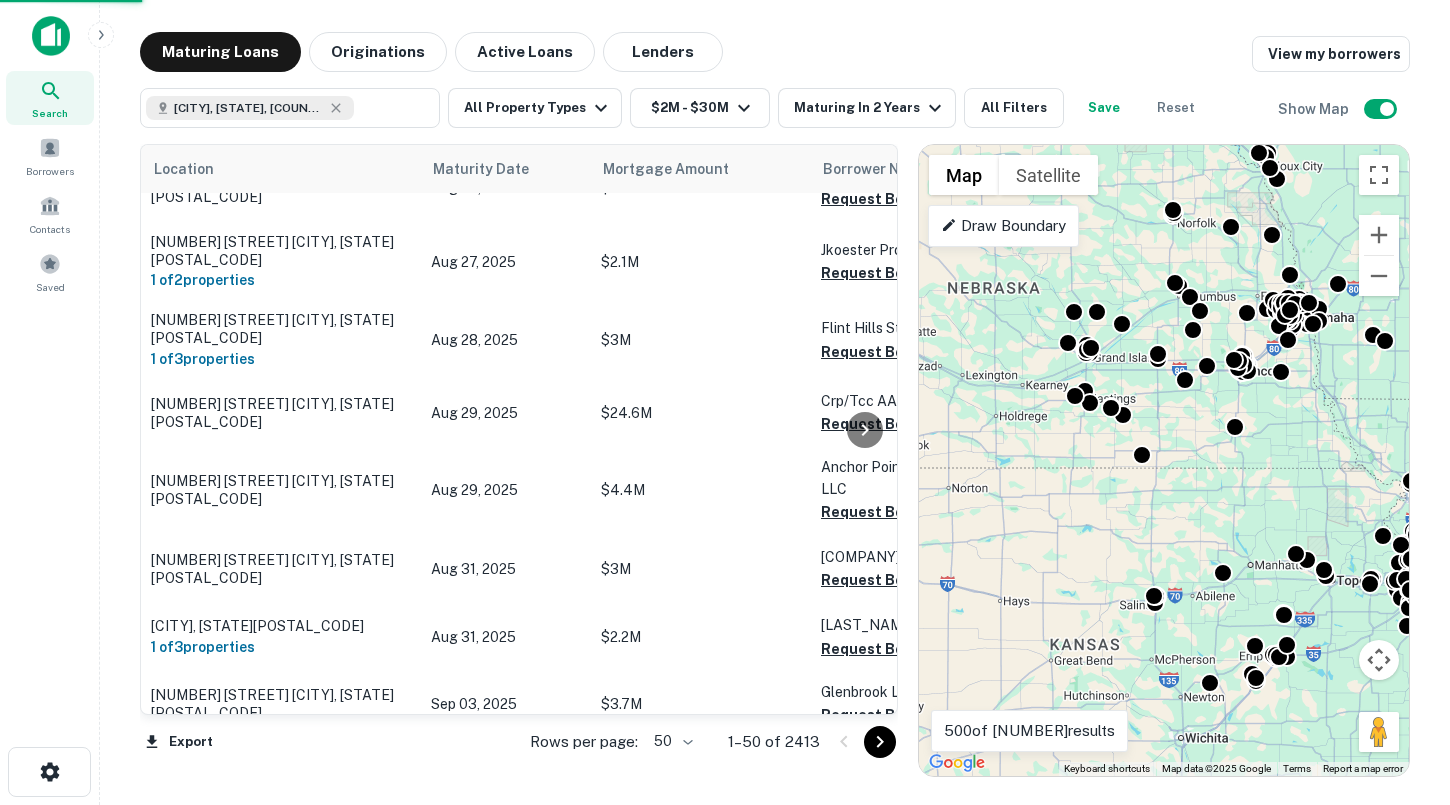 drag, startPoint x: 1187, startPoint y: 388, endPoint x: 1278, endPoint y: 321, distance: 113.004425 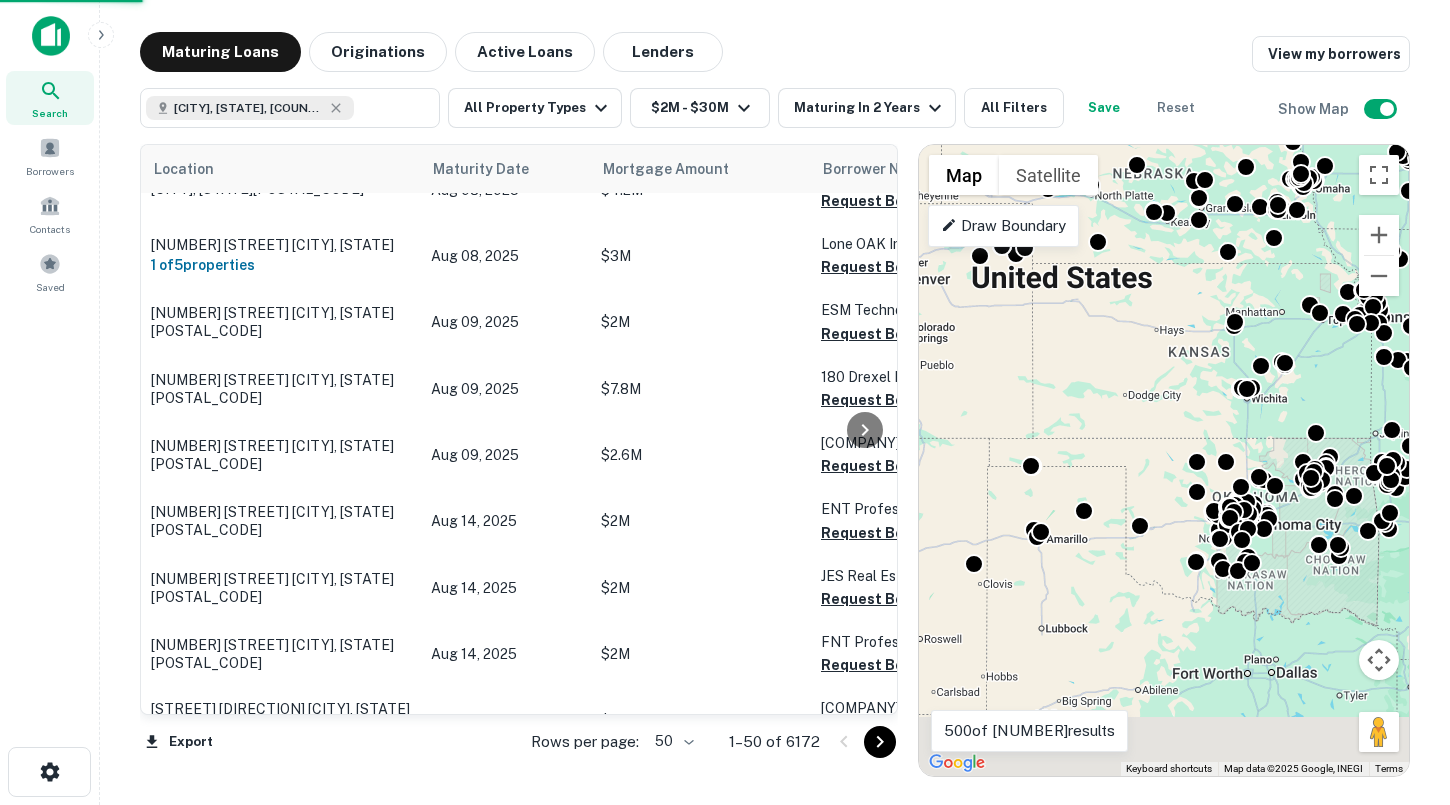 drag, startPoint x: 1124, startPoint y: 390, endPoint x: 1177, endPoint y: 281, distance: 121.20231 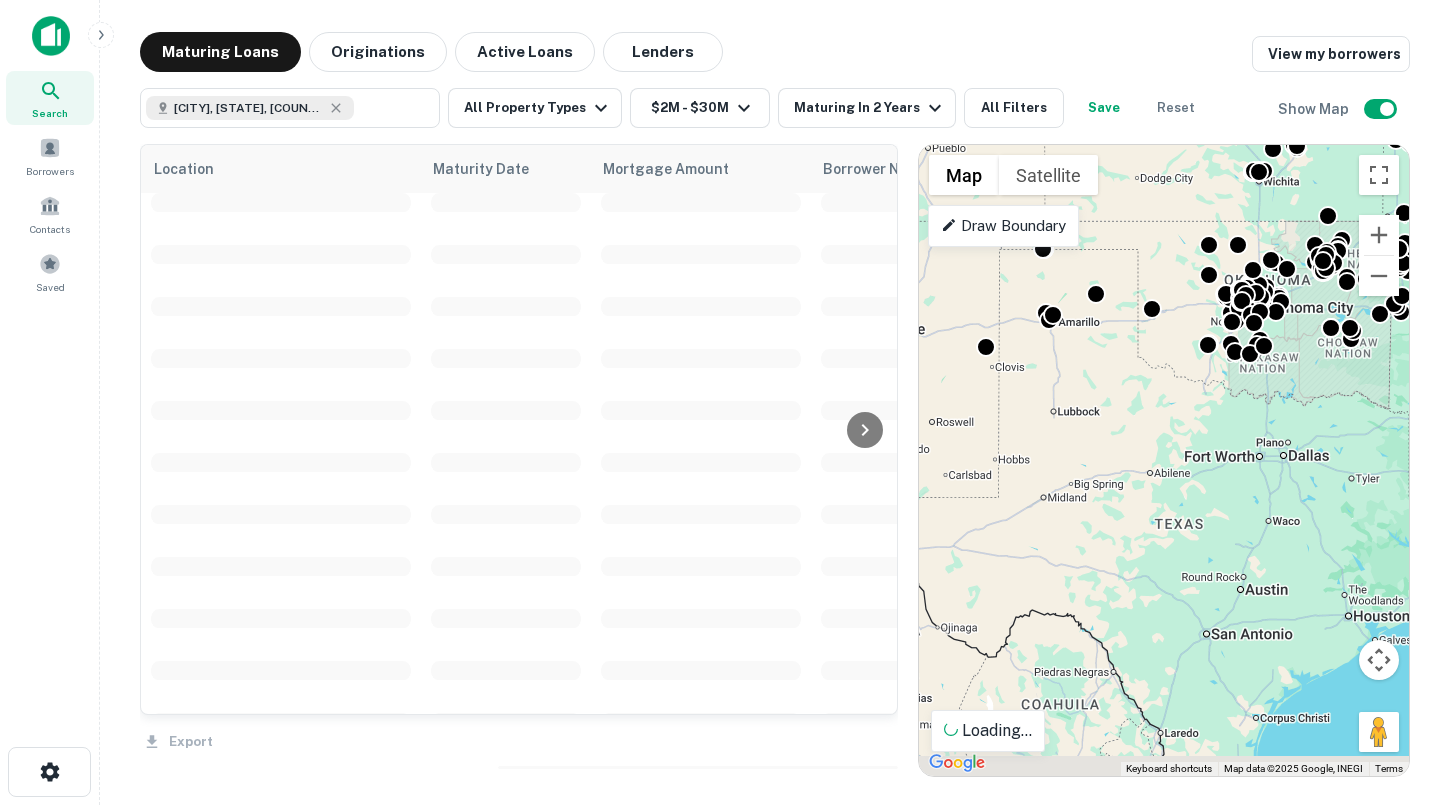 drag, startPoint x: 1137, startPoint y: 426, endPoint x: 1164, endPoint y: 200, distance: 227.60712 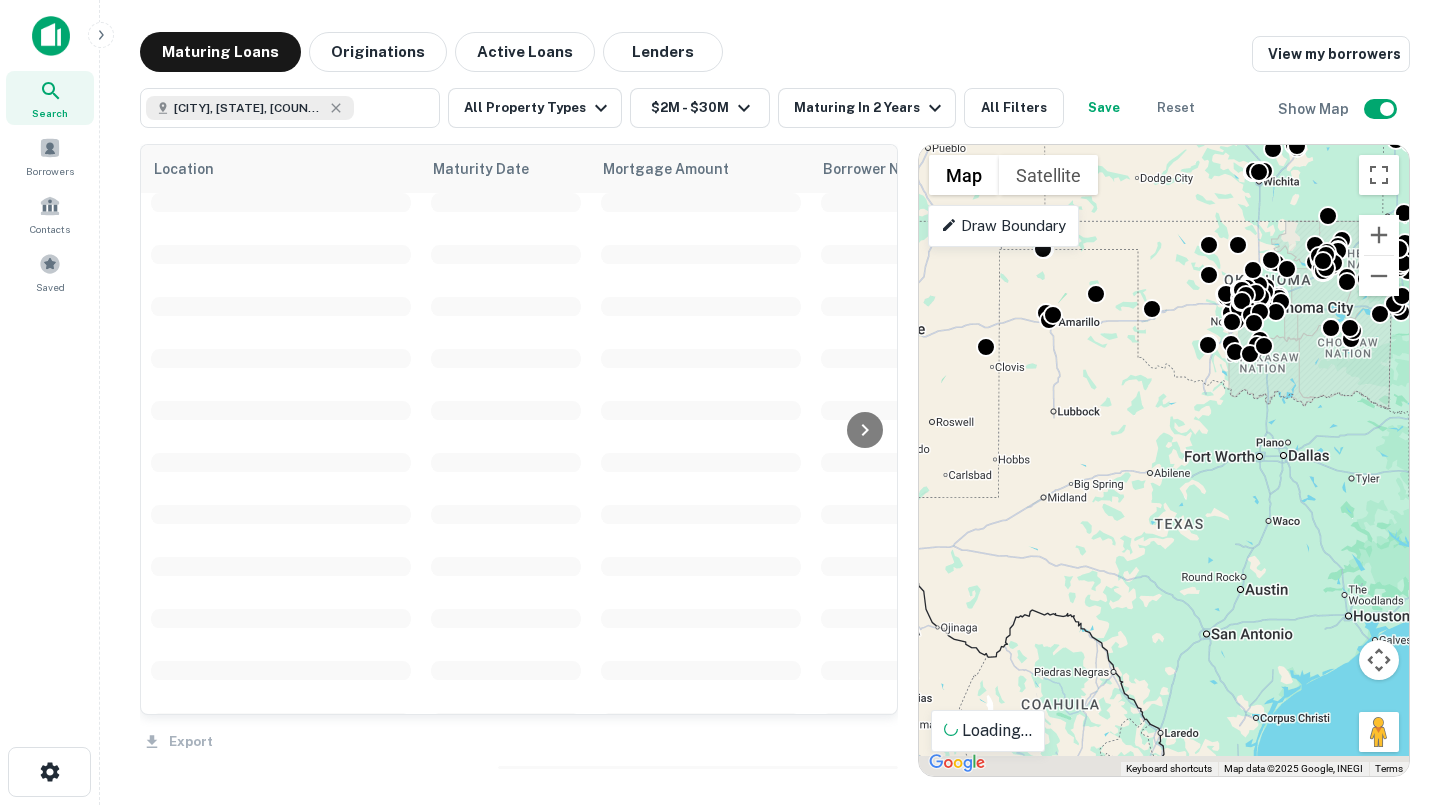 click on "To activate drag with keyboard, press Alt + Enter. Once in keyboard drag state, use the arrow keys to move the marker. To complete the drag, press the Enter key. To cancel, press Escape." at bounding box center (1164, 460) 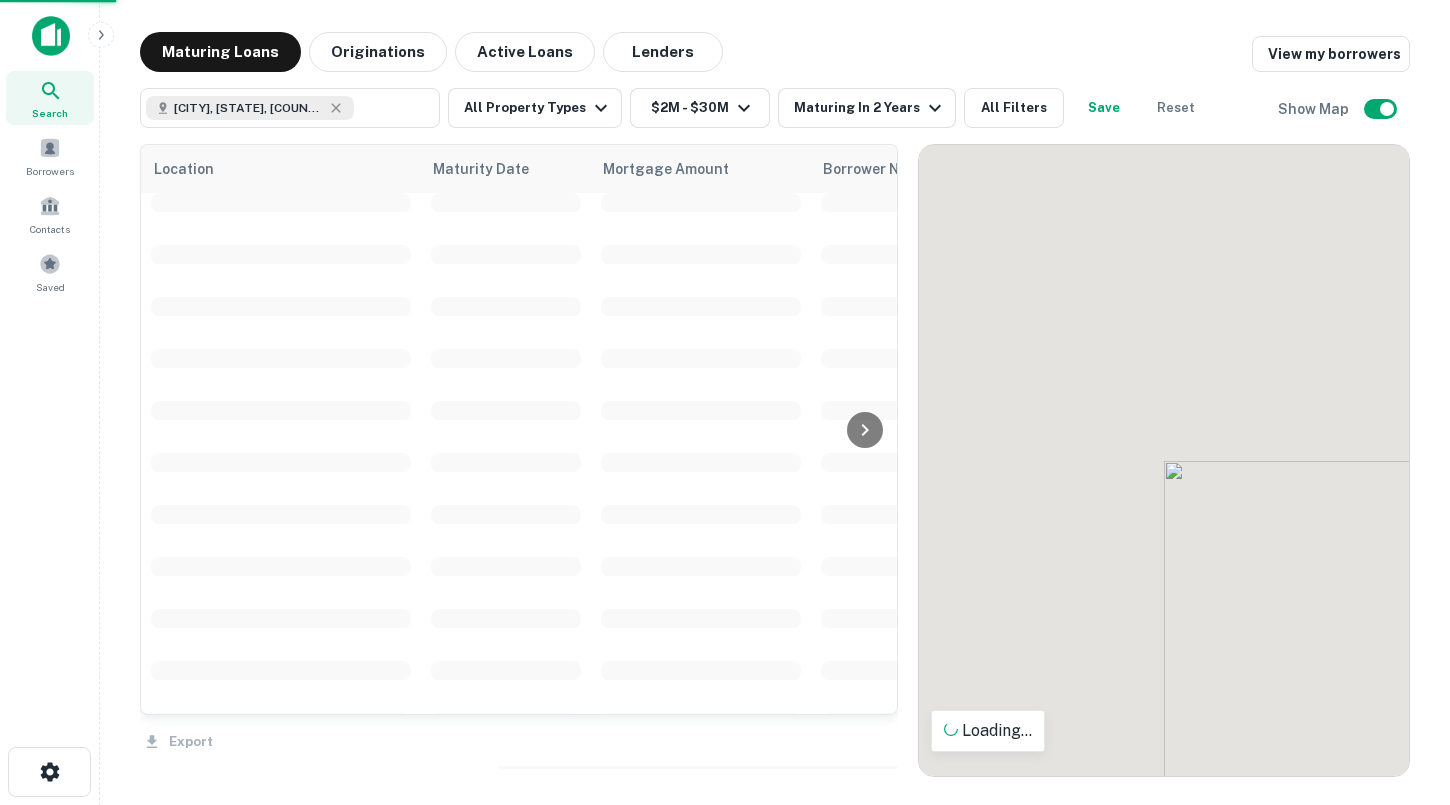 drag, startPoint x: 1196, startPoint y: 472, endPoint x: 1122, endPoint y: 377, distance: 120.4201 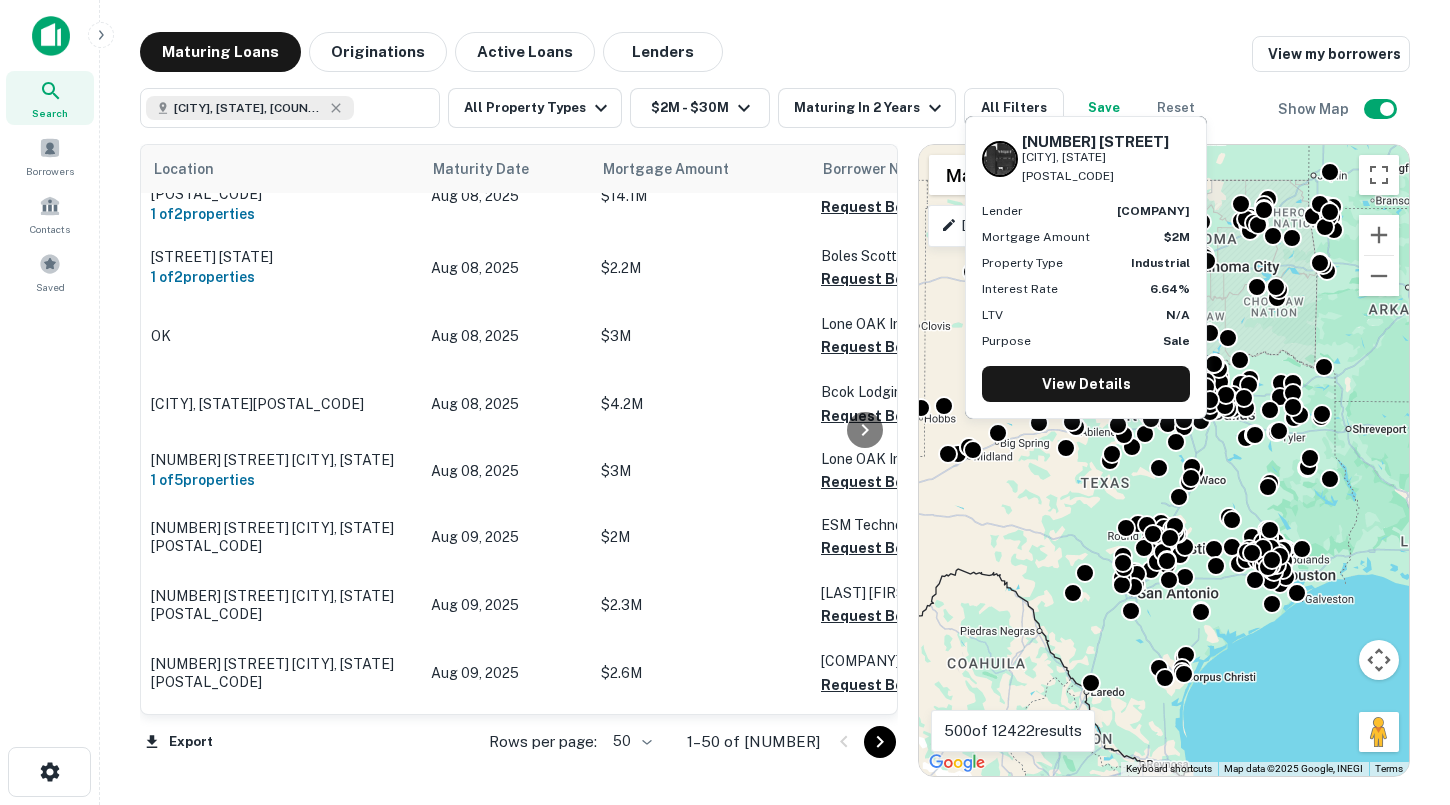 drag, startPoint x: 1150, startPoint y: 450, endPoint x: 1076, endPoint y: 408, distance: 85.08819 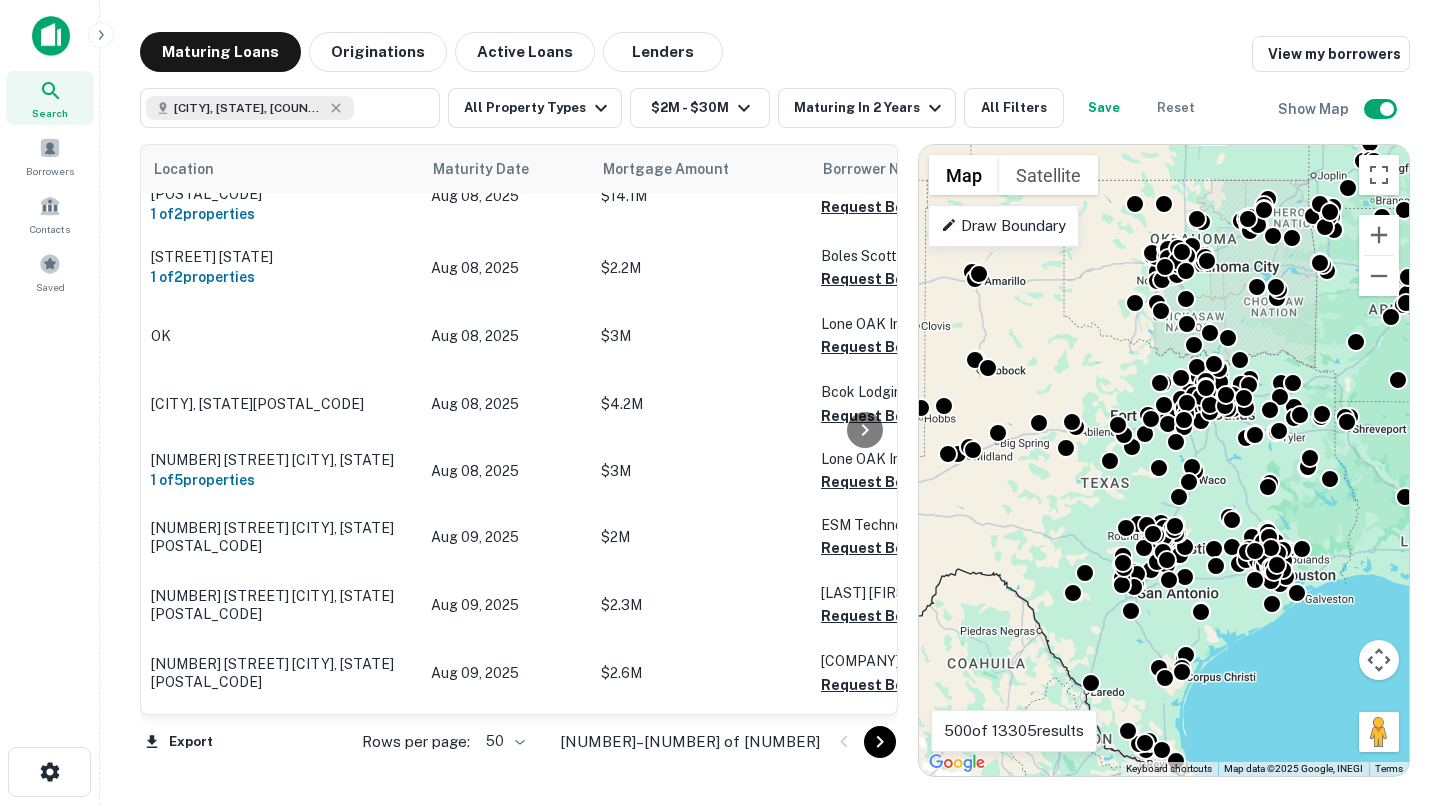 click on "Draw Boundary" at bounding box center [1003, 226] 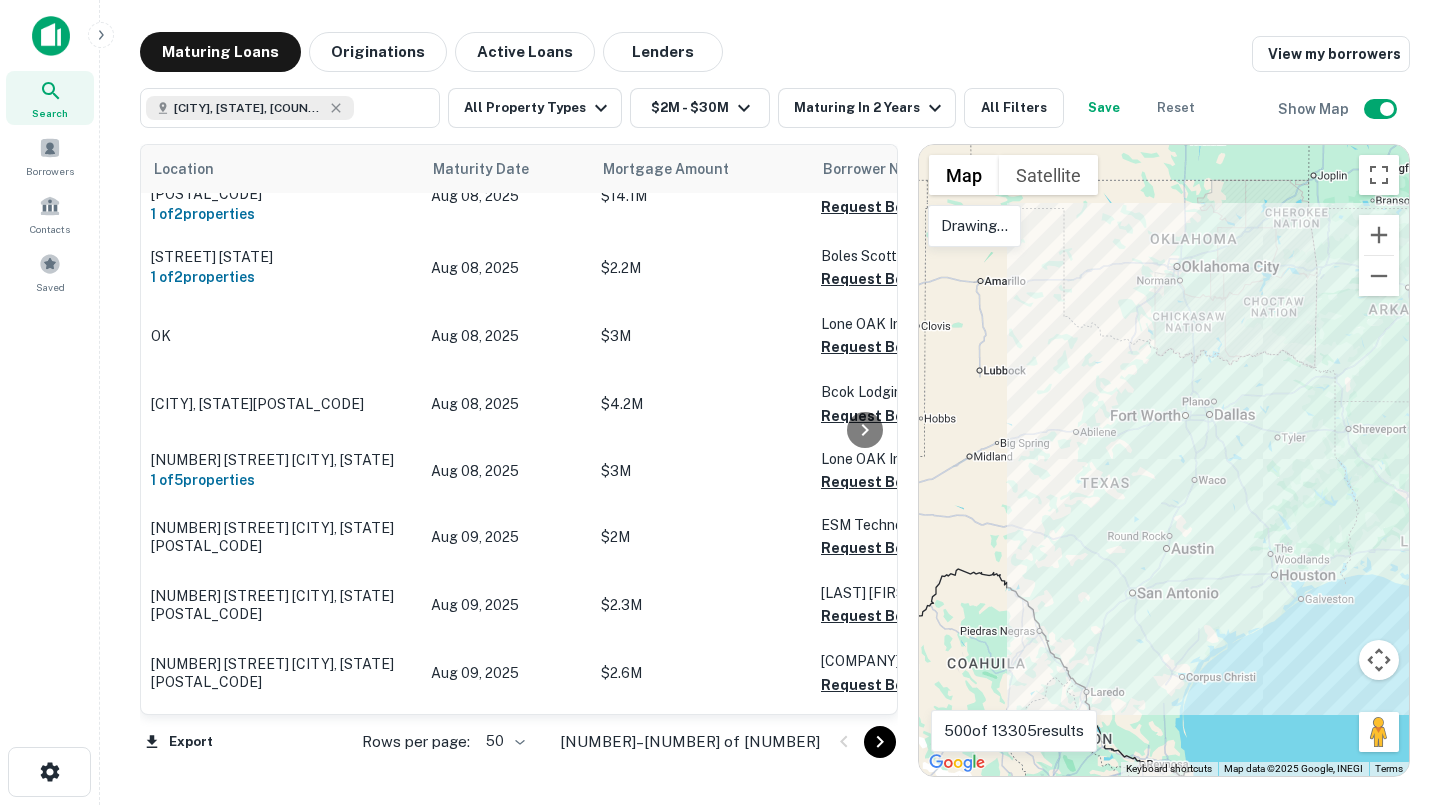drag, startPoint x: 1171, startPoint y: 351, endPoint x: 1149, endPoint y: 370, distance: 29.068884 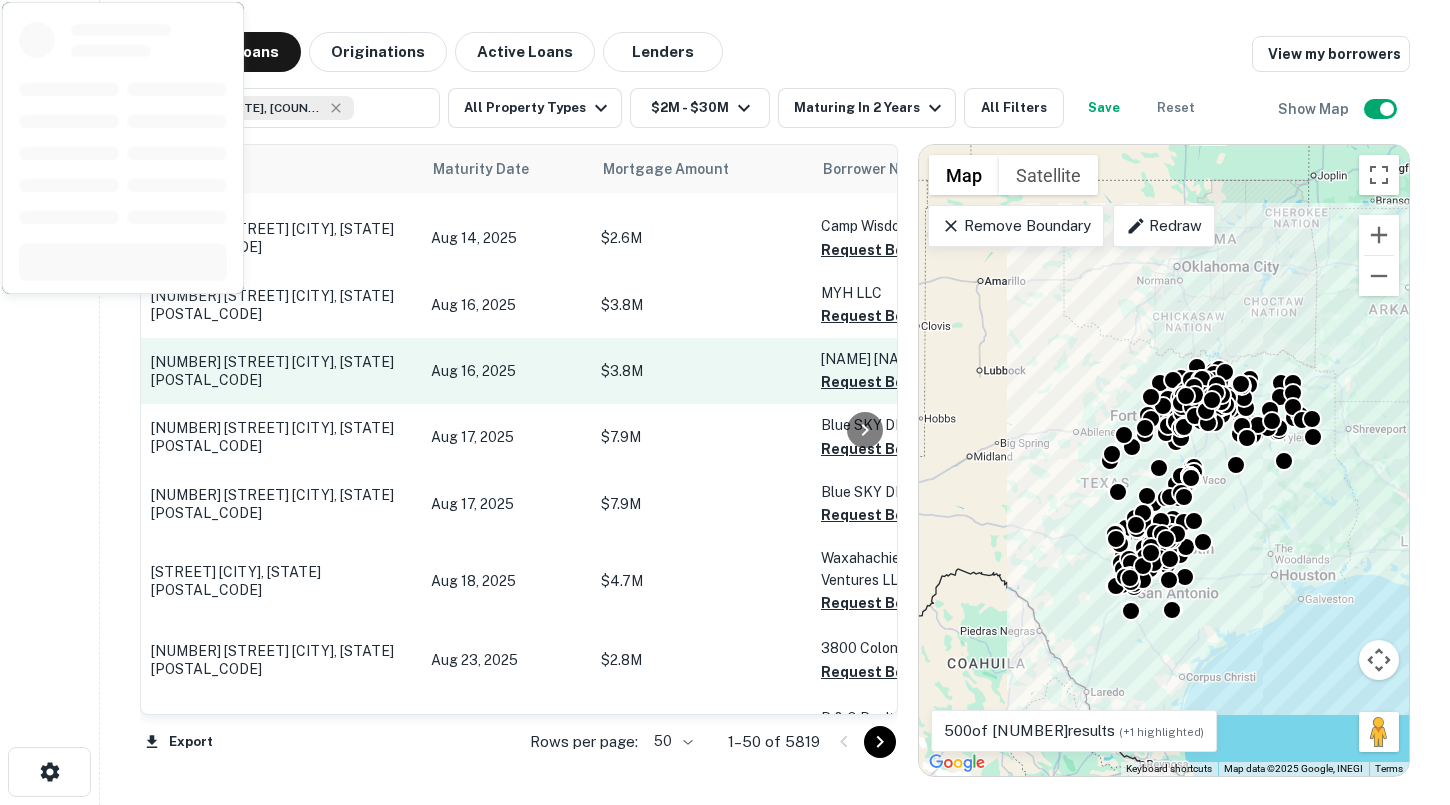 scroll, scrollTop: 297, scrollLeft: 0, axis: vertical 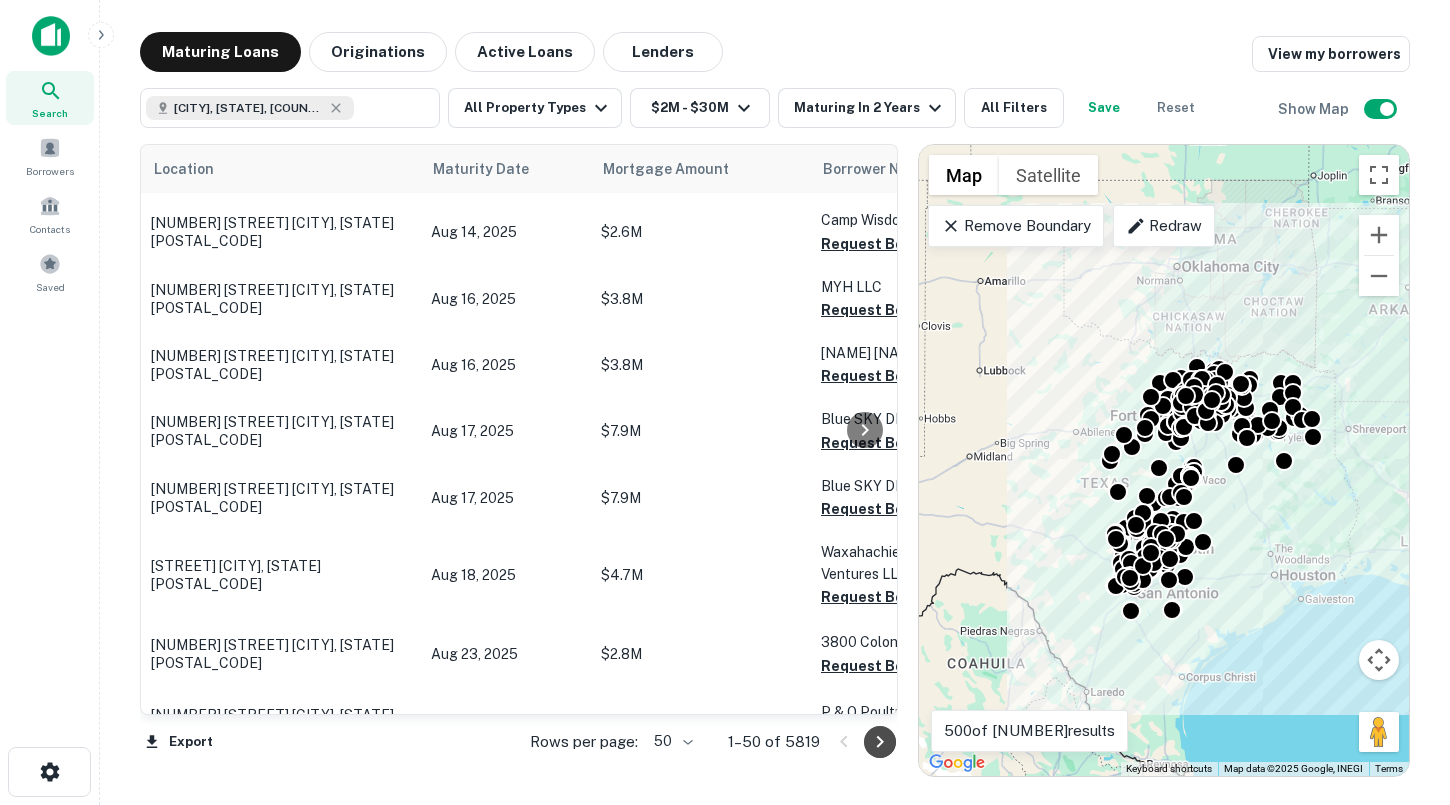 click 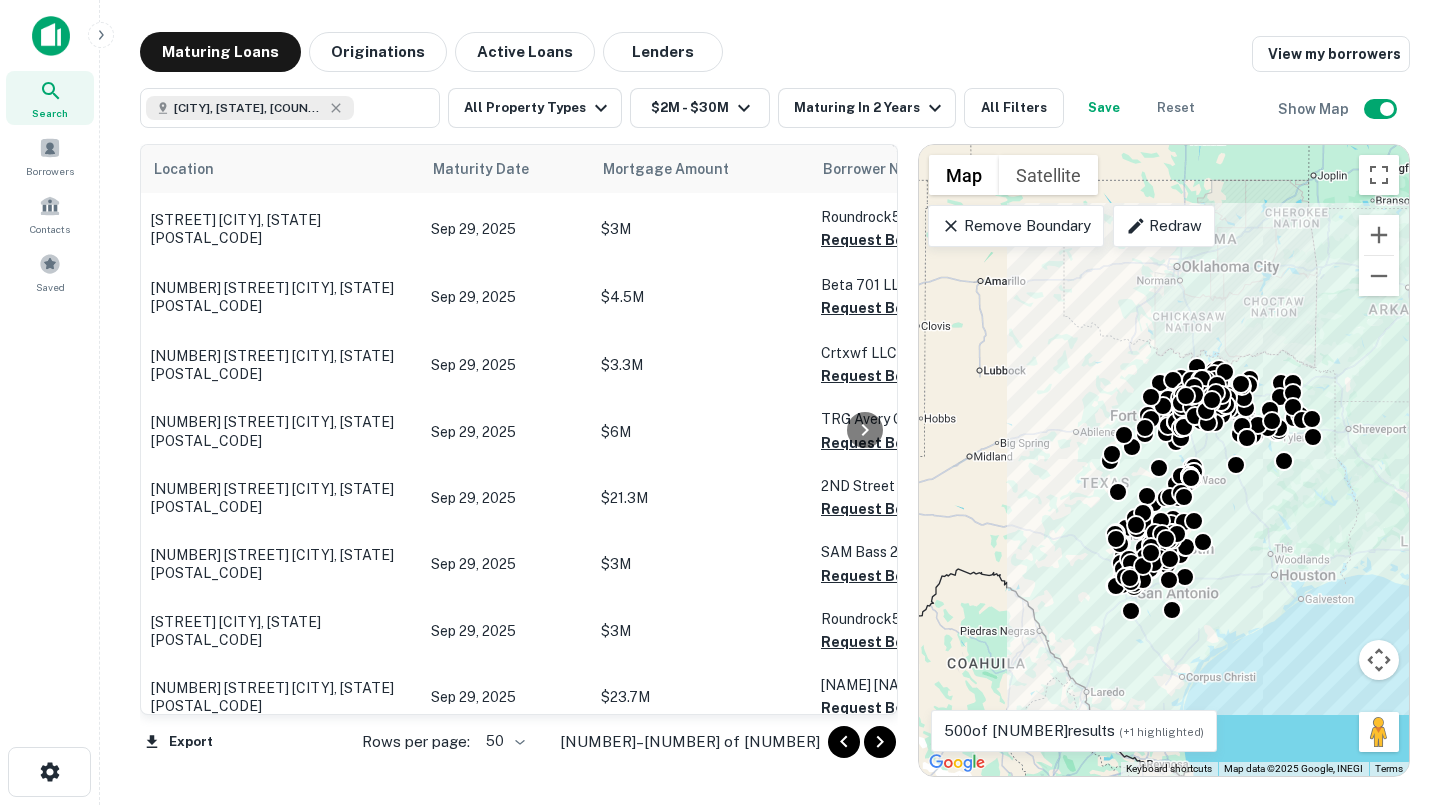 scroll, scrollTop: 2833, scrollLeft: 0, axis: vertical 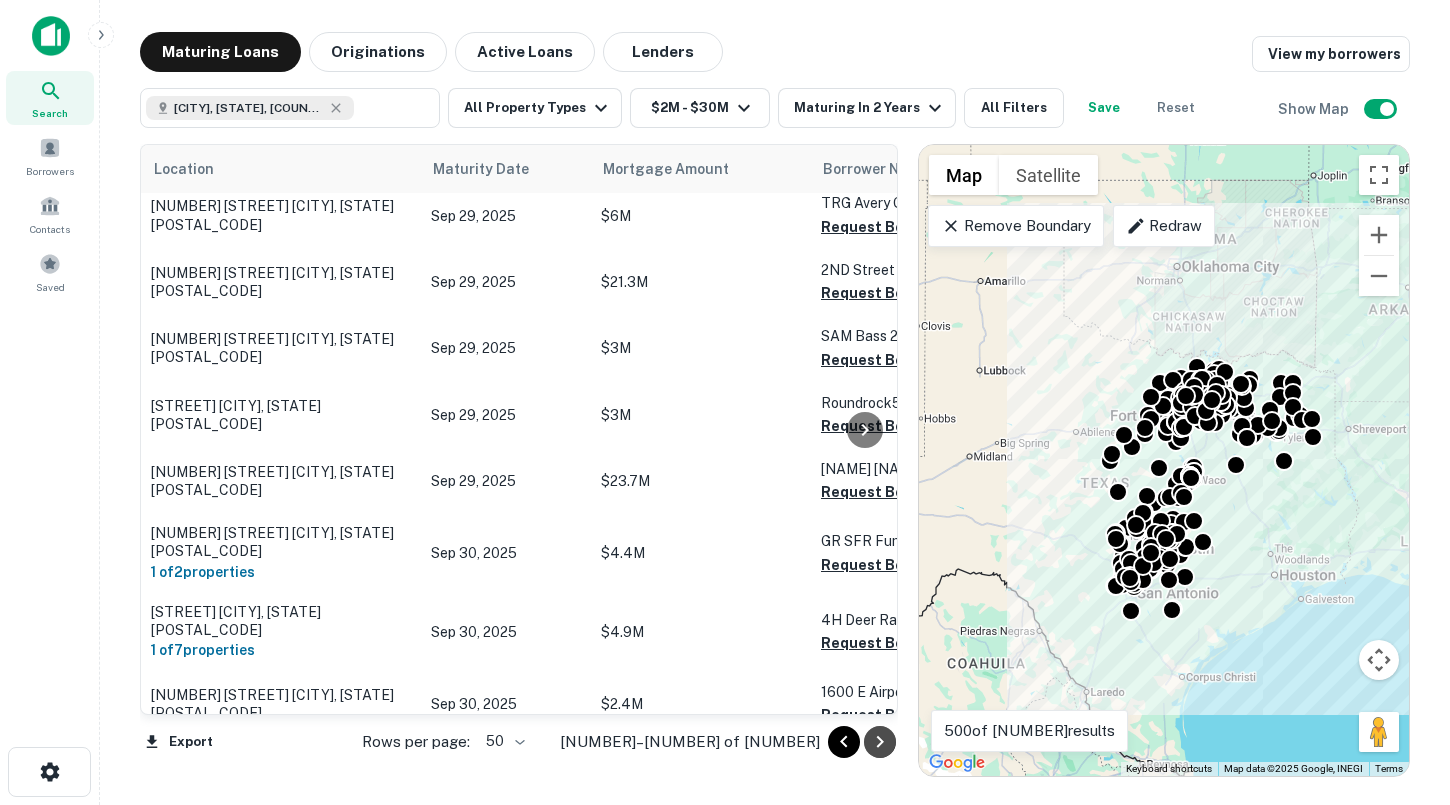 click 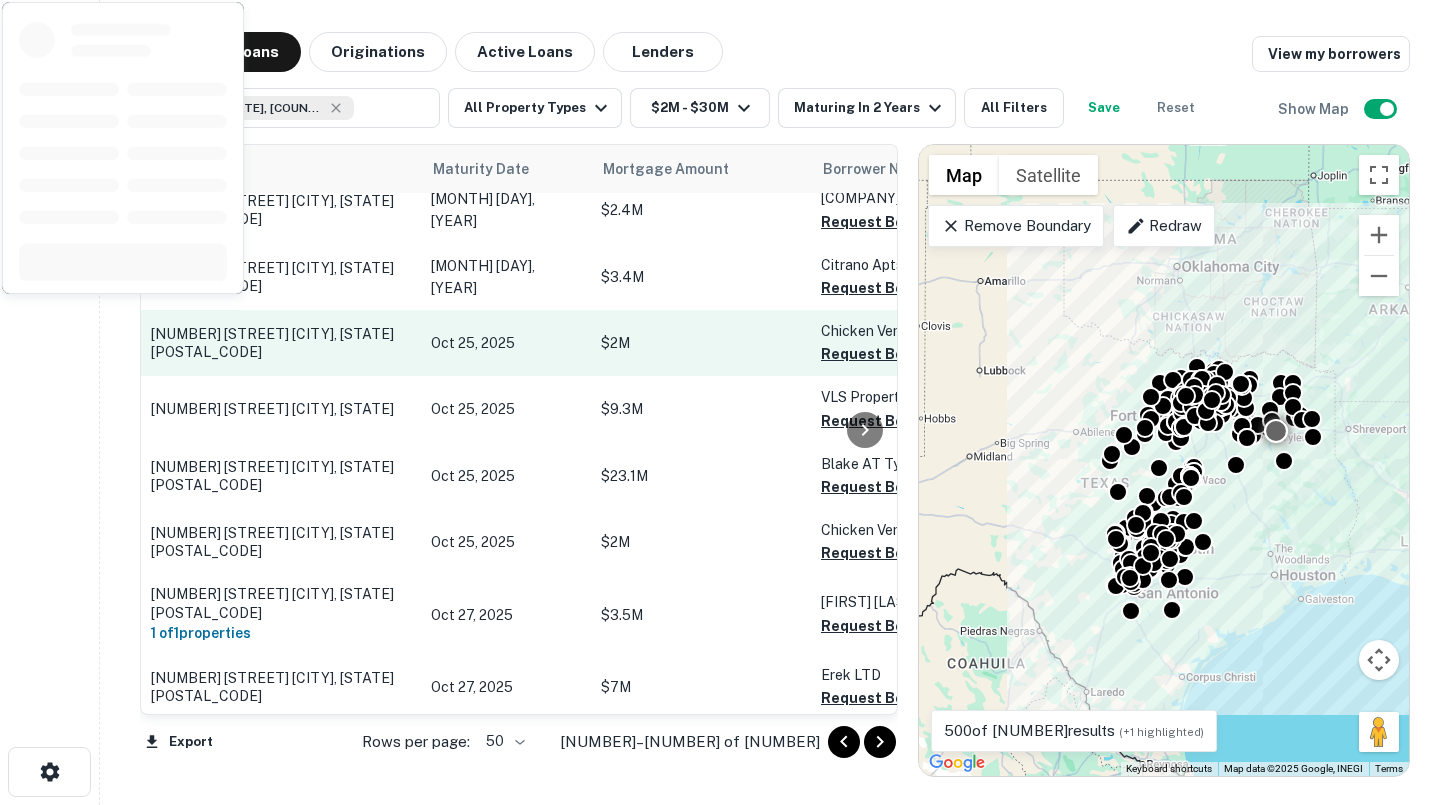 scroll, scrollTop: 3007, scrollLeft: 0, axis: vertical 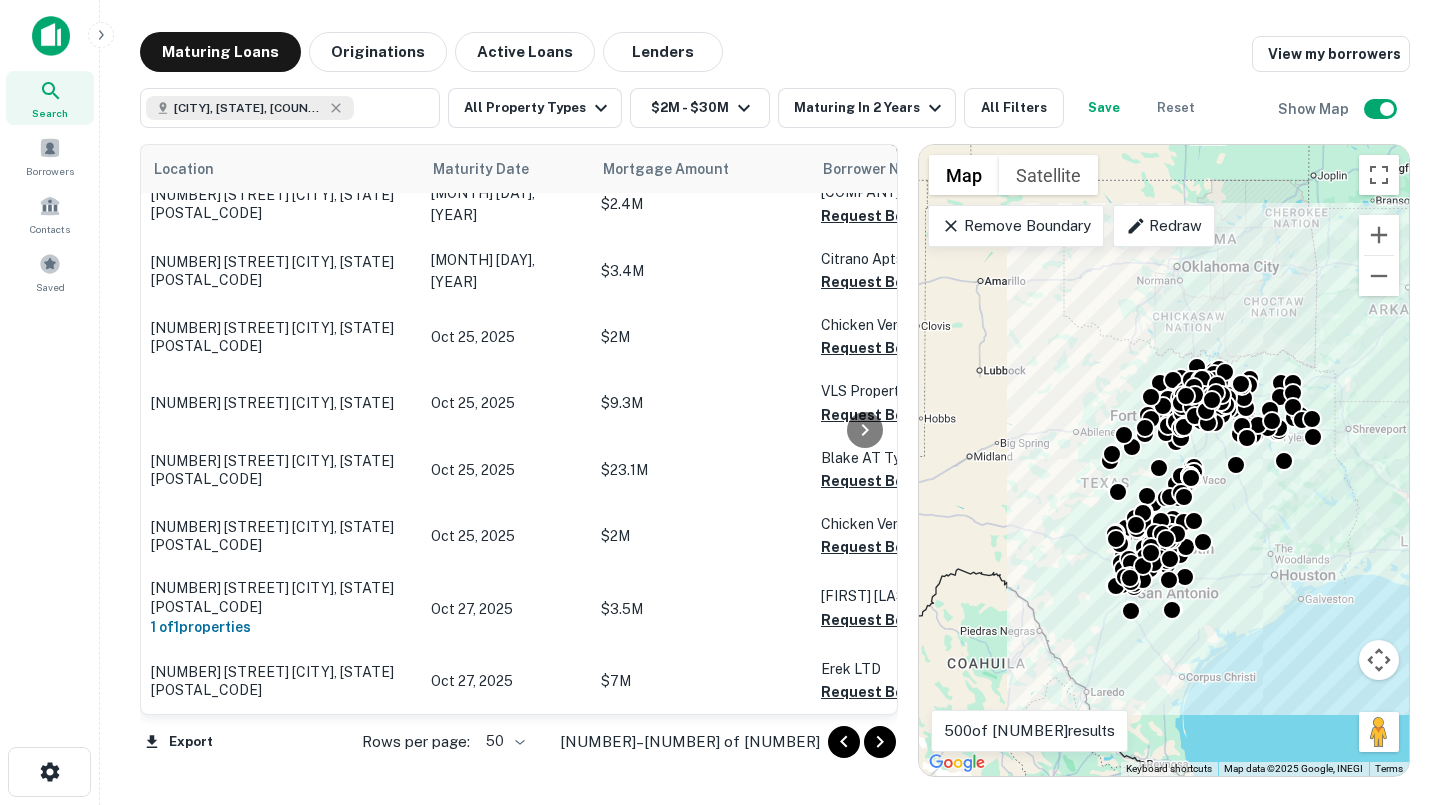 click 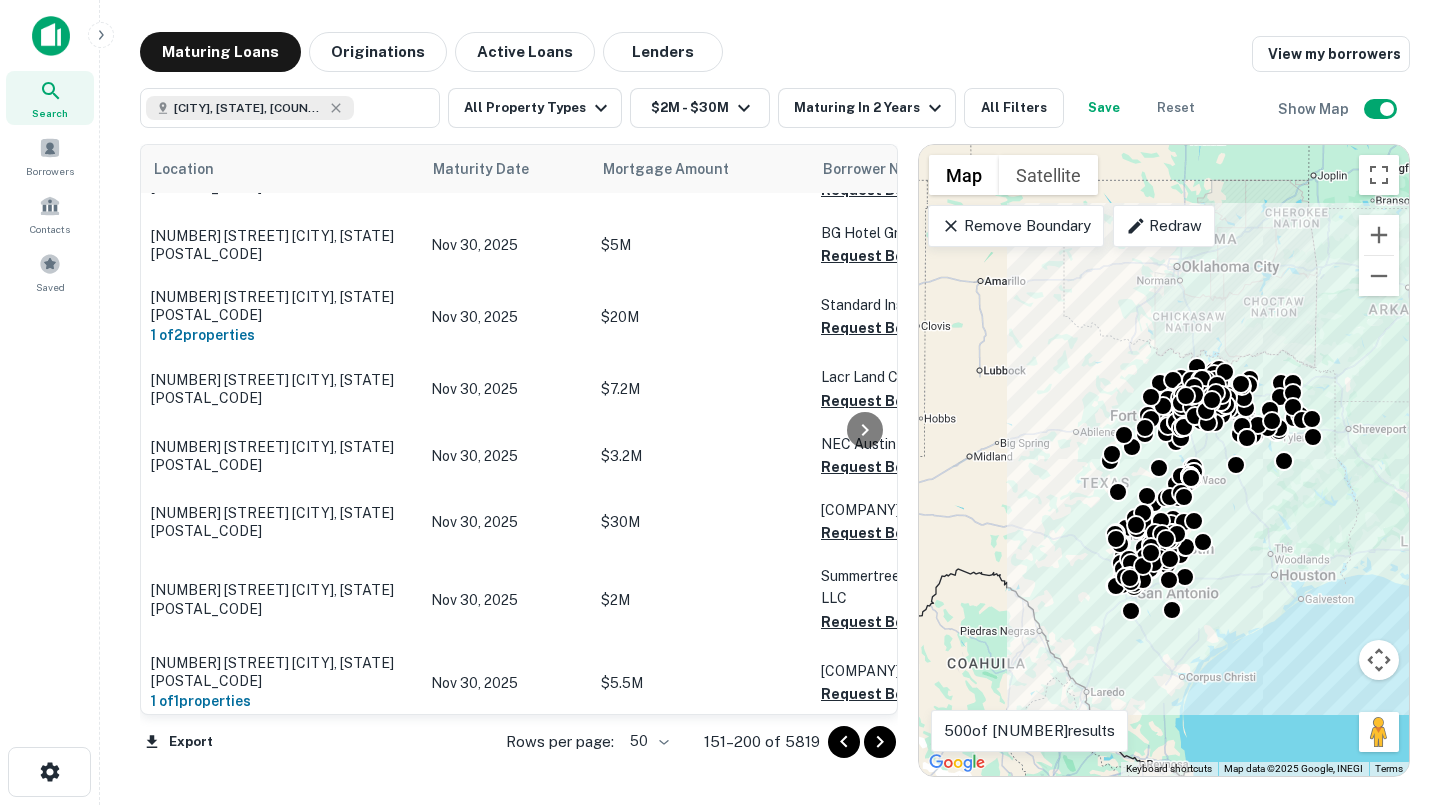 click 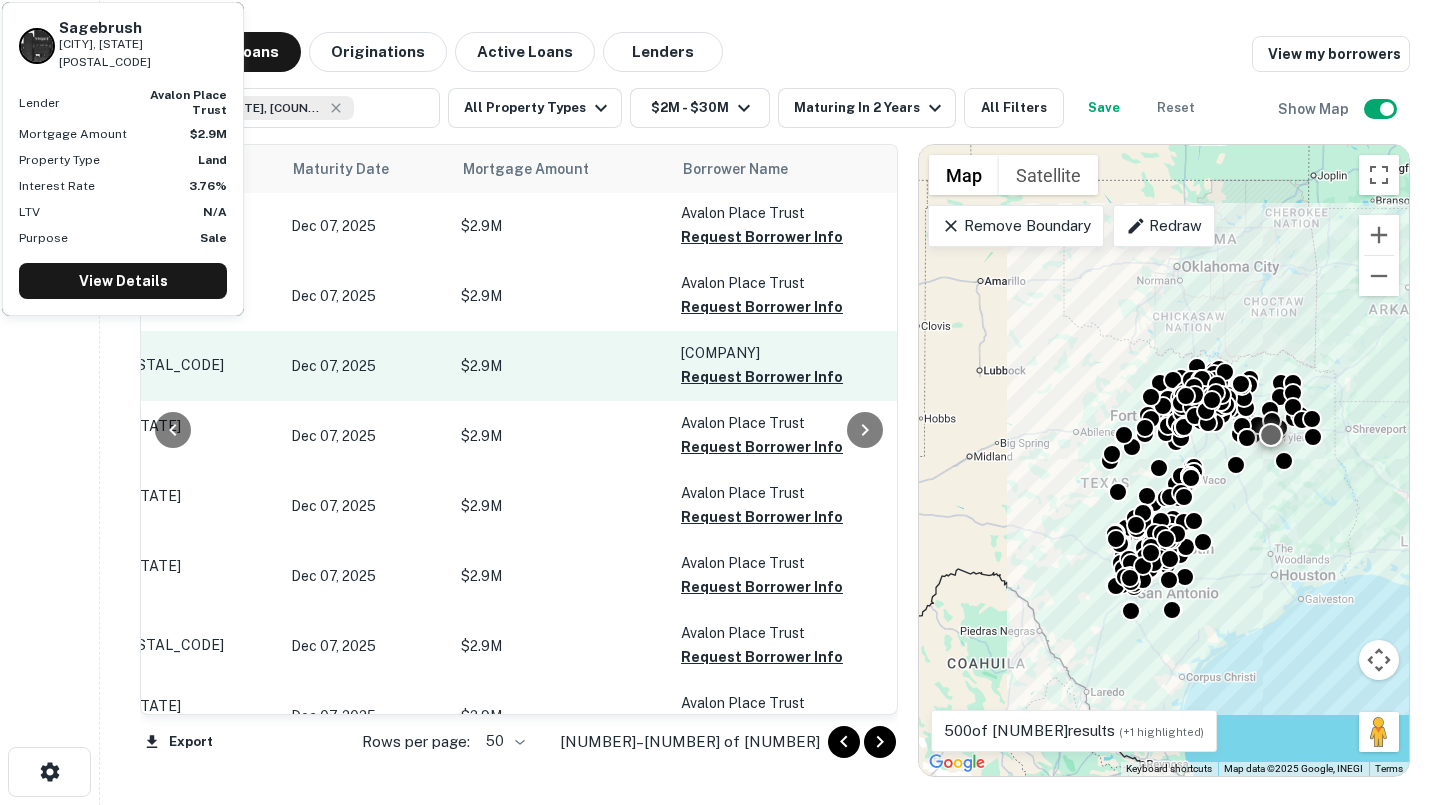 scroll, scrollTop: 2950, scrollLeft: 215, axis: both 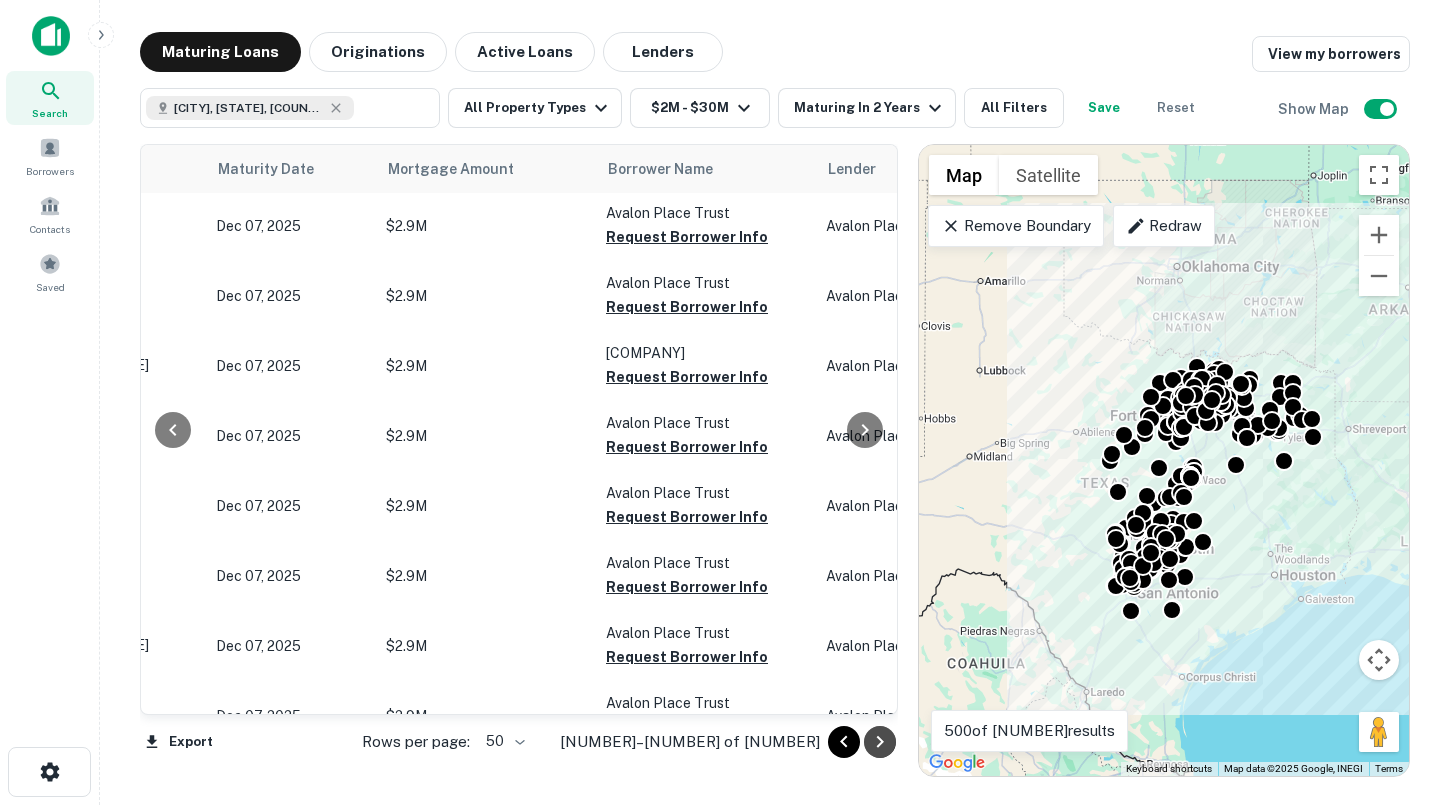 click 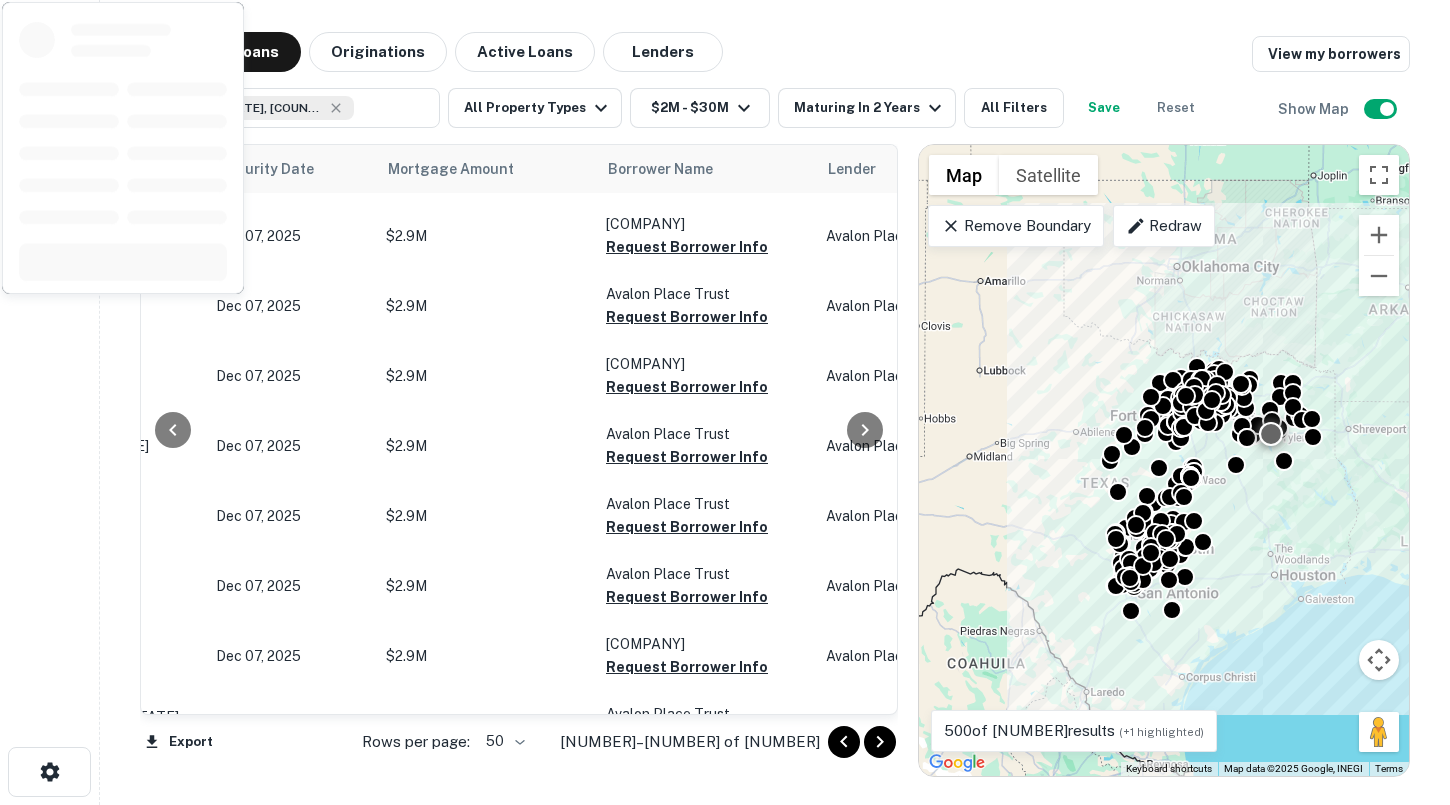 scroll, scrollTop: 0, scrollLeft: 215, axis: horizontal 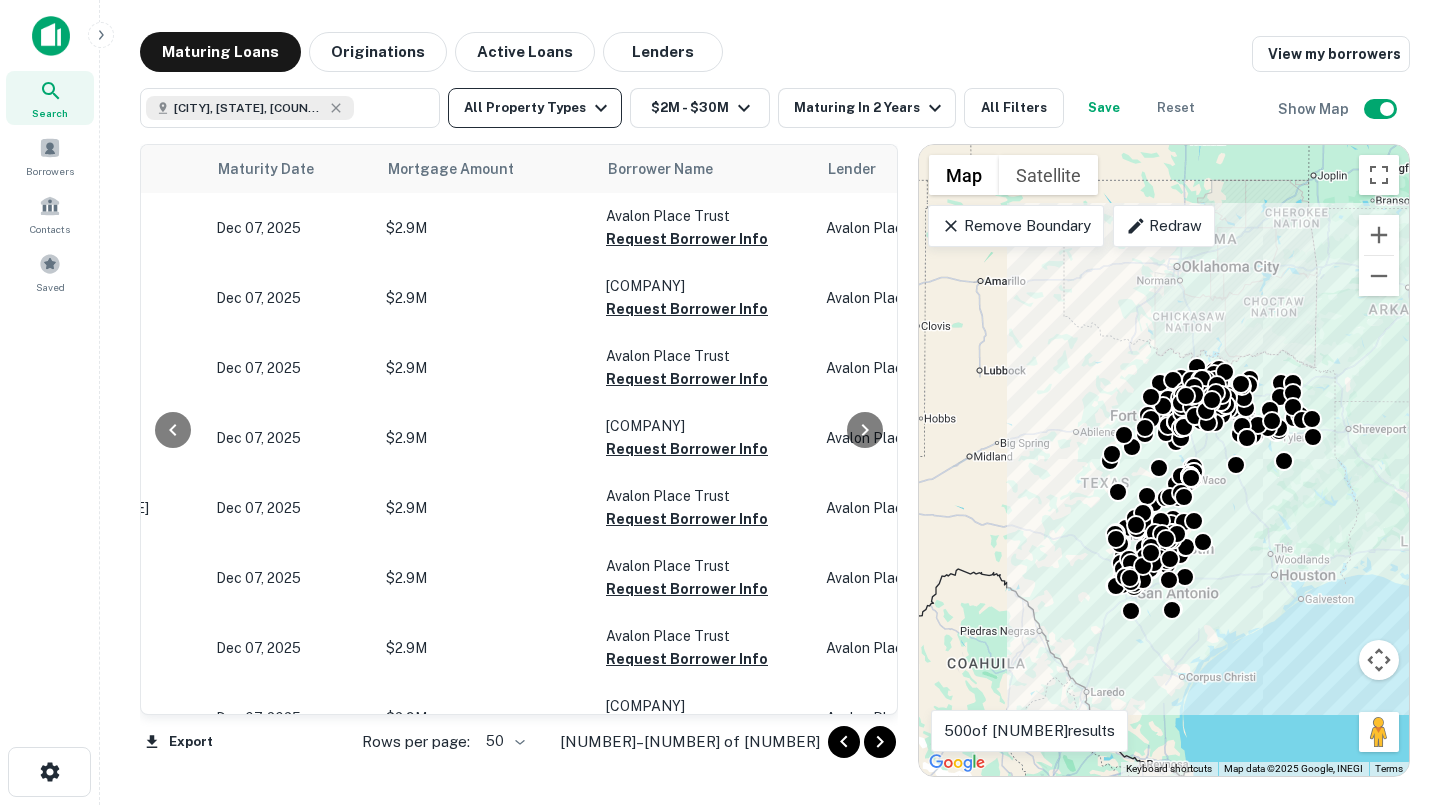 click on "All Property Types" at bounding box center [535, 108] 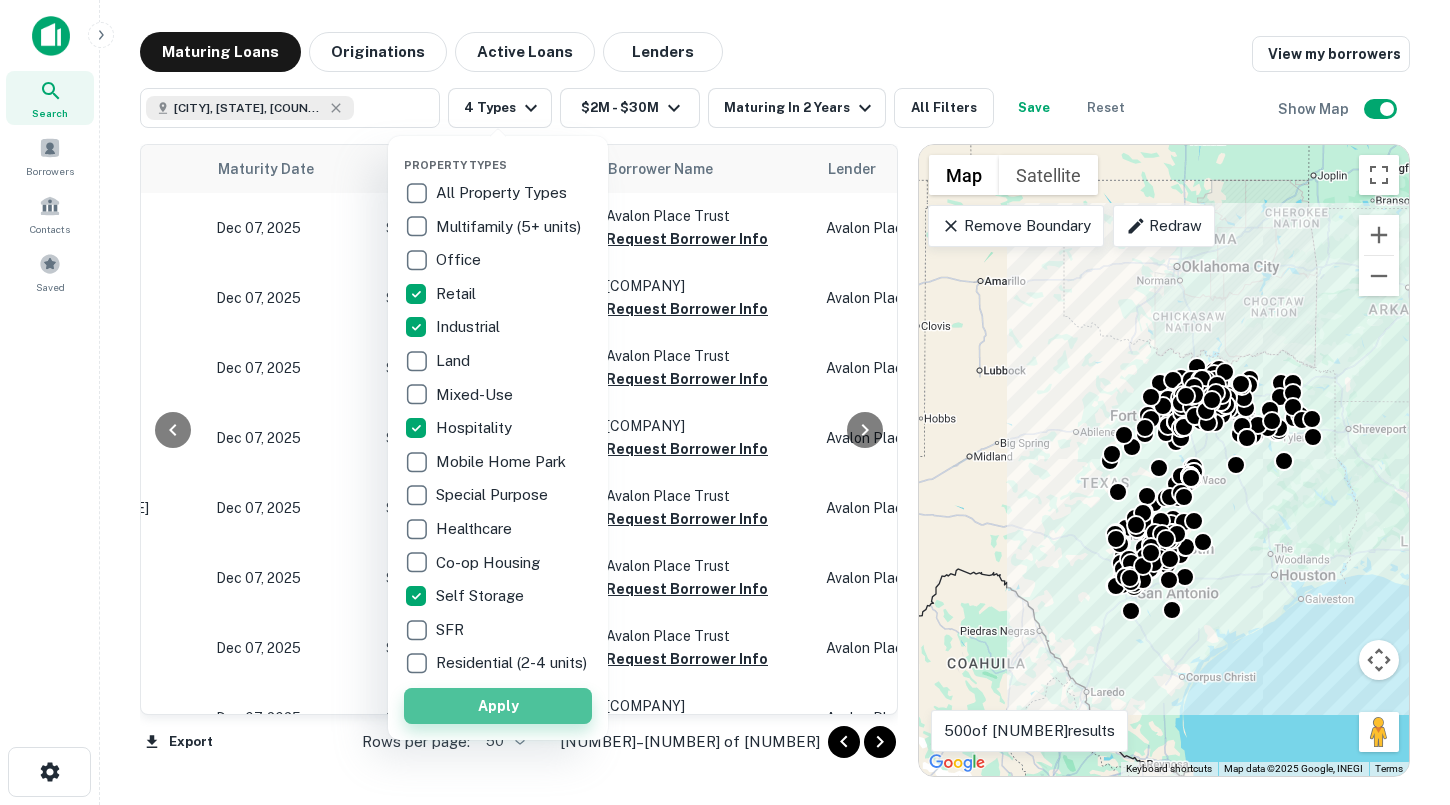 click on "Apply" at bounding box center [498, 706] 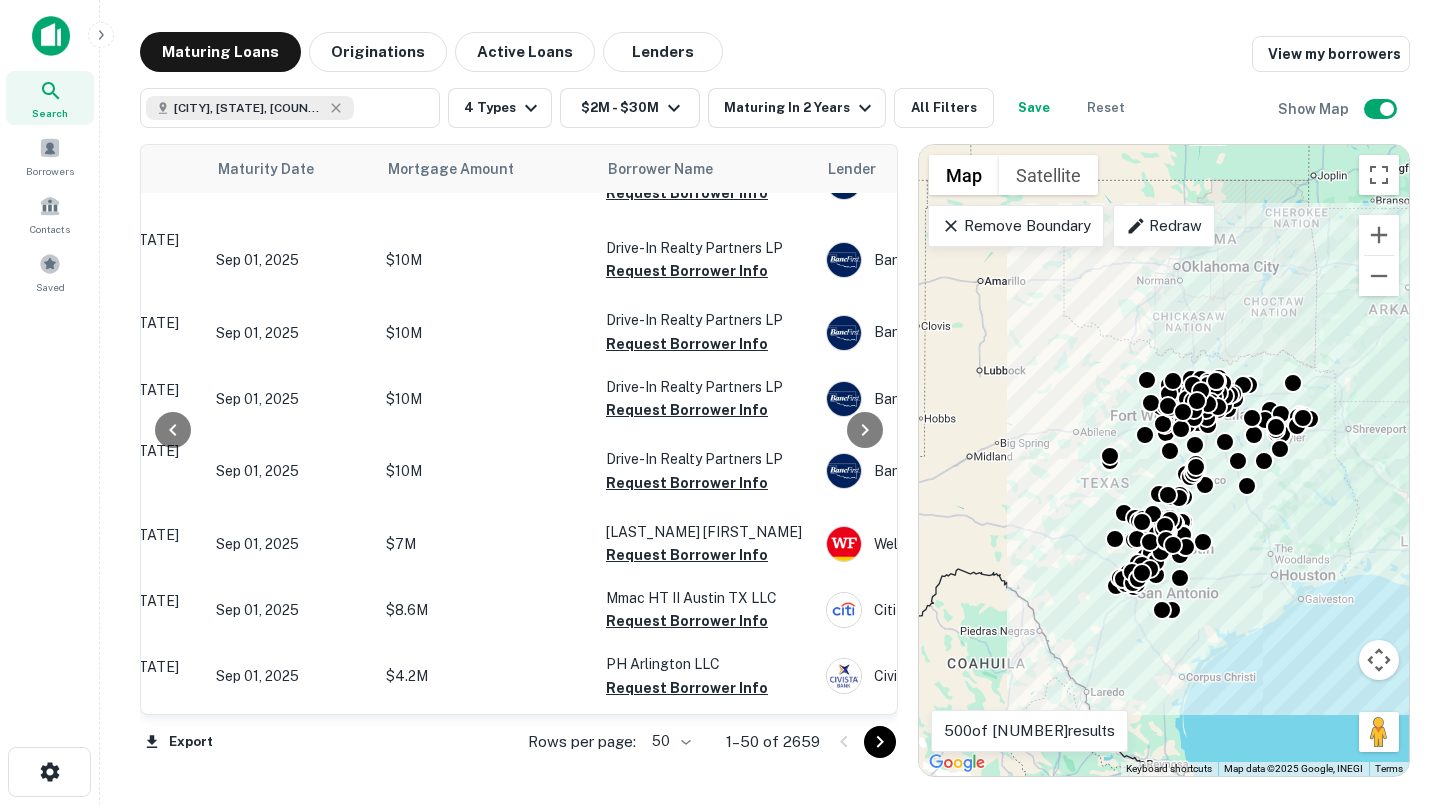 scroll, scrollTop: 1308, scrollLeft: 215, axis: both 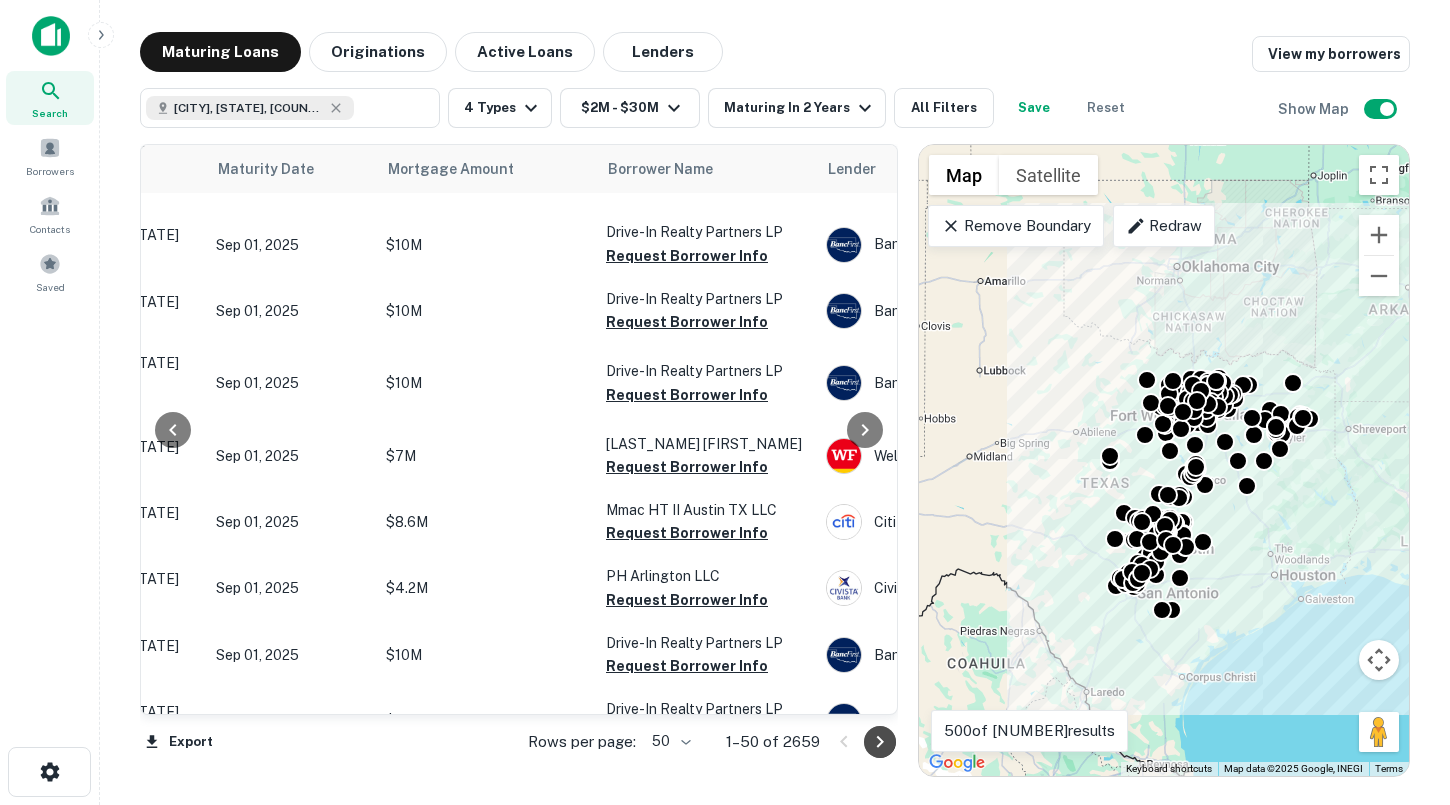 click 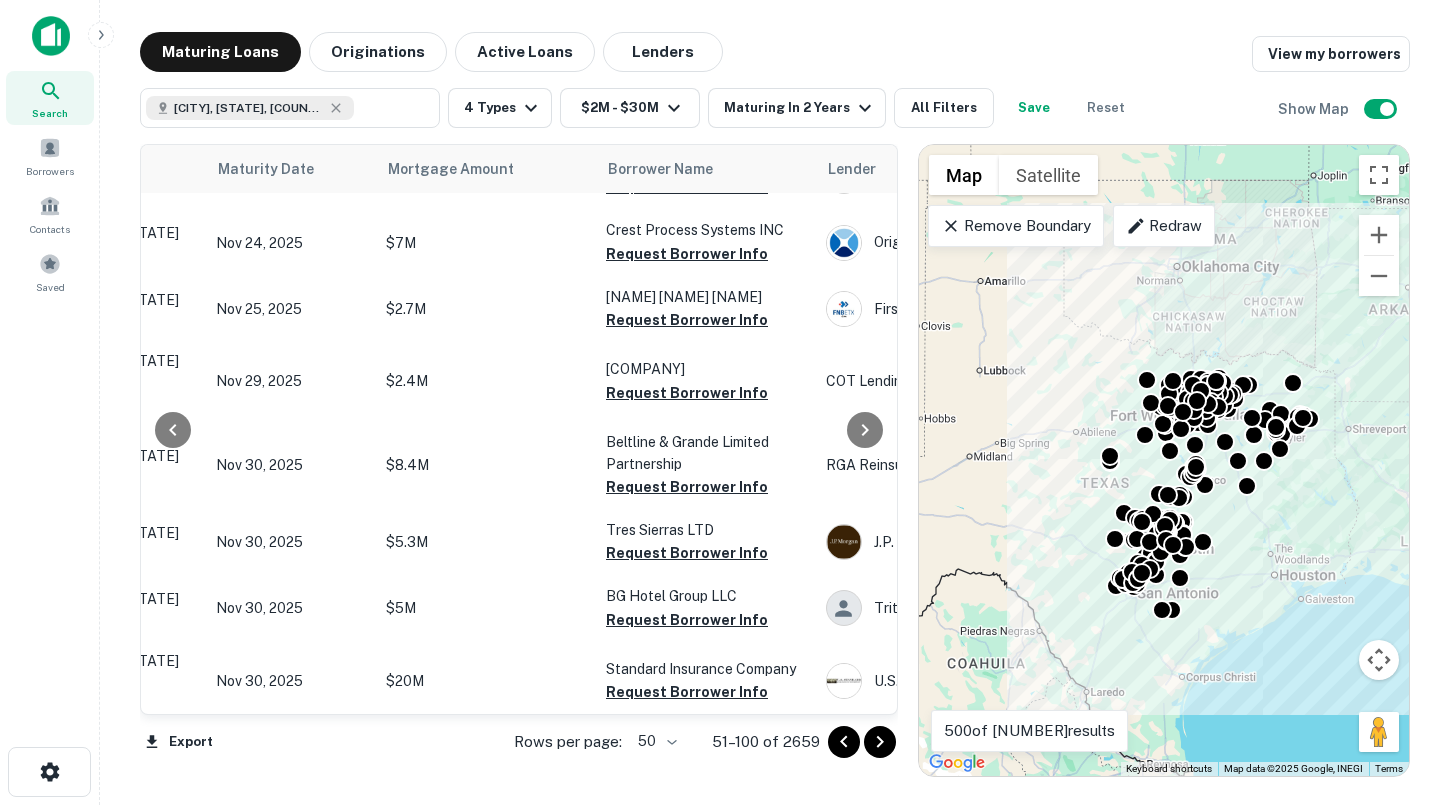 click 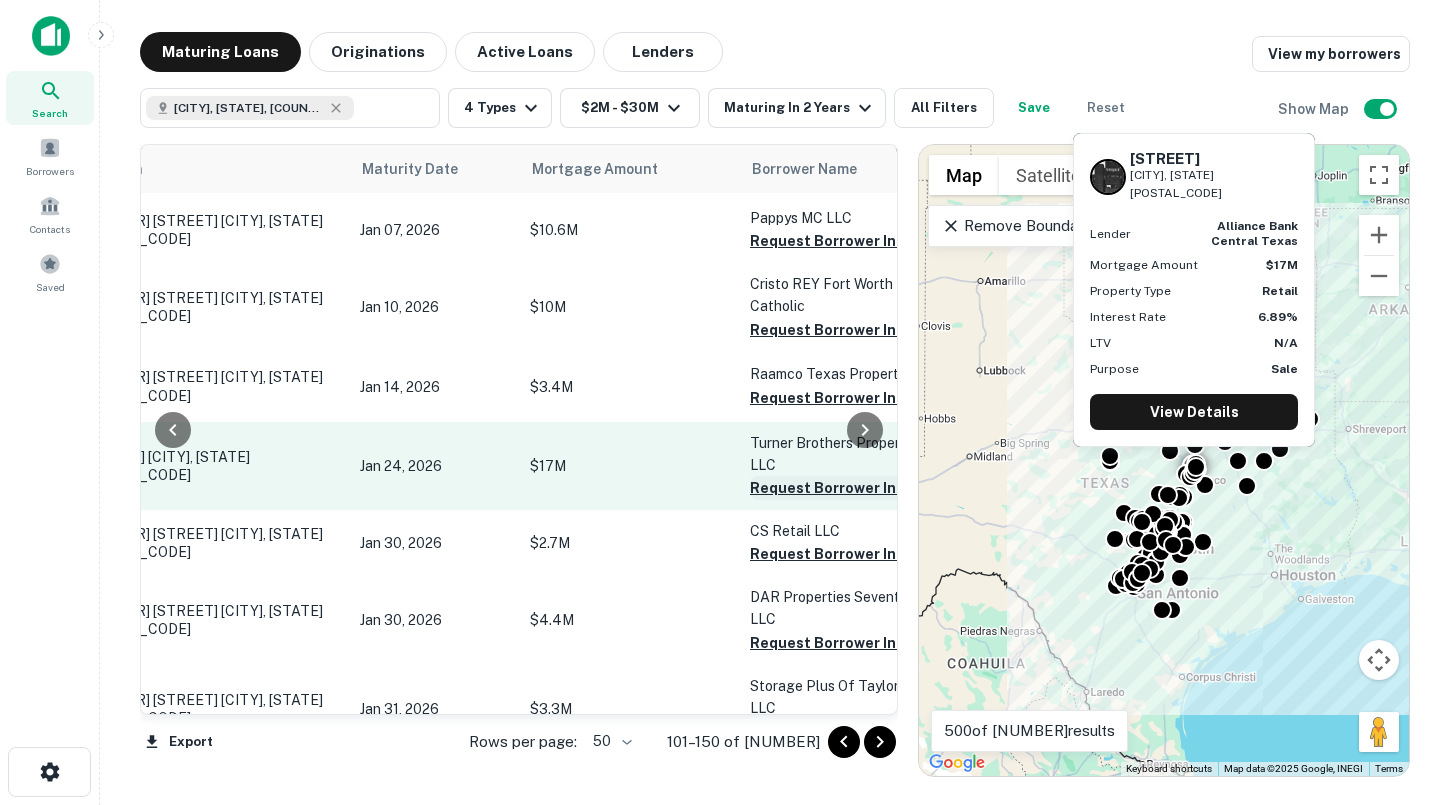 scroll, scrollTop: 1871, scrollLeft: 73, axis: both 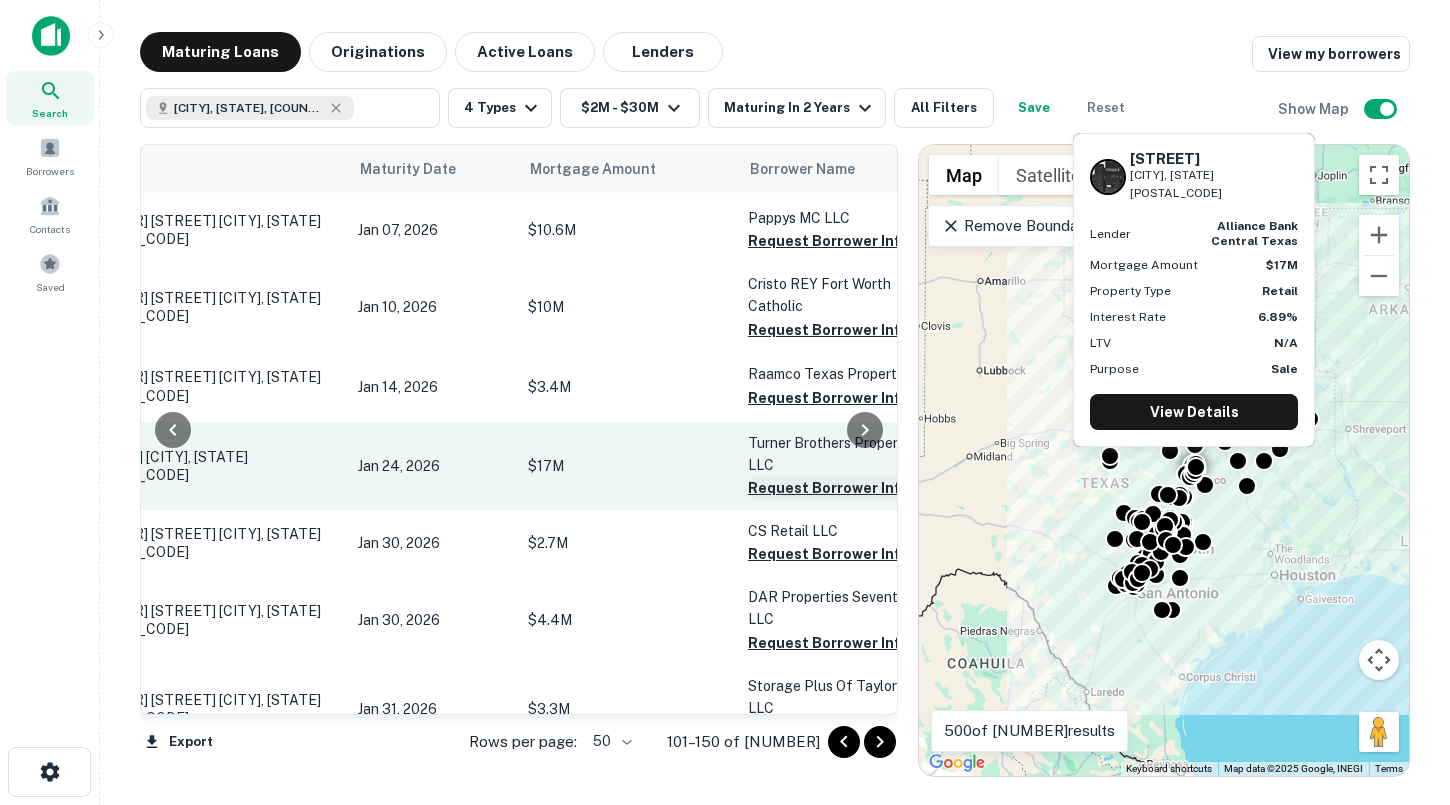 click on "Request Borrower Info" at bounding box center (829, 488) 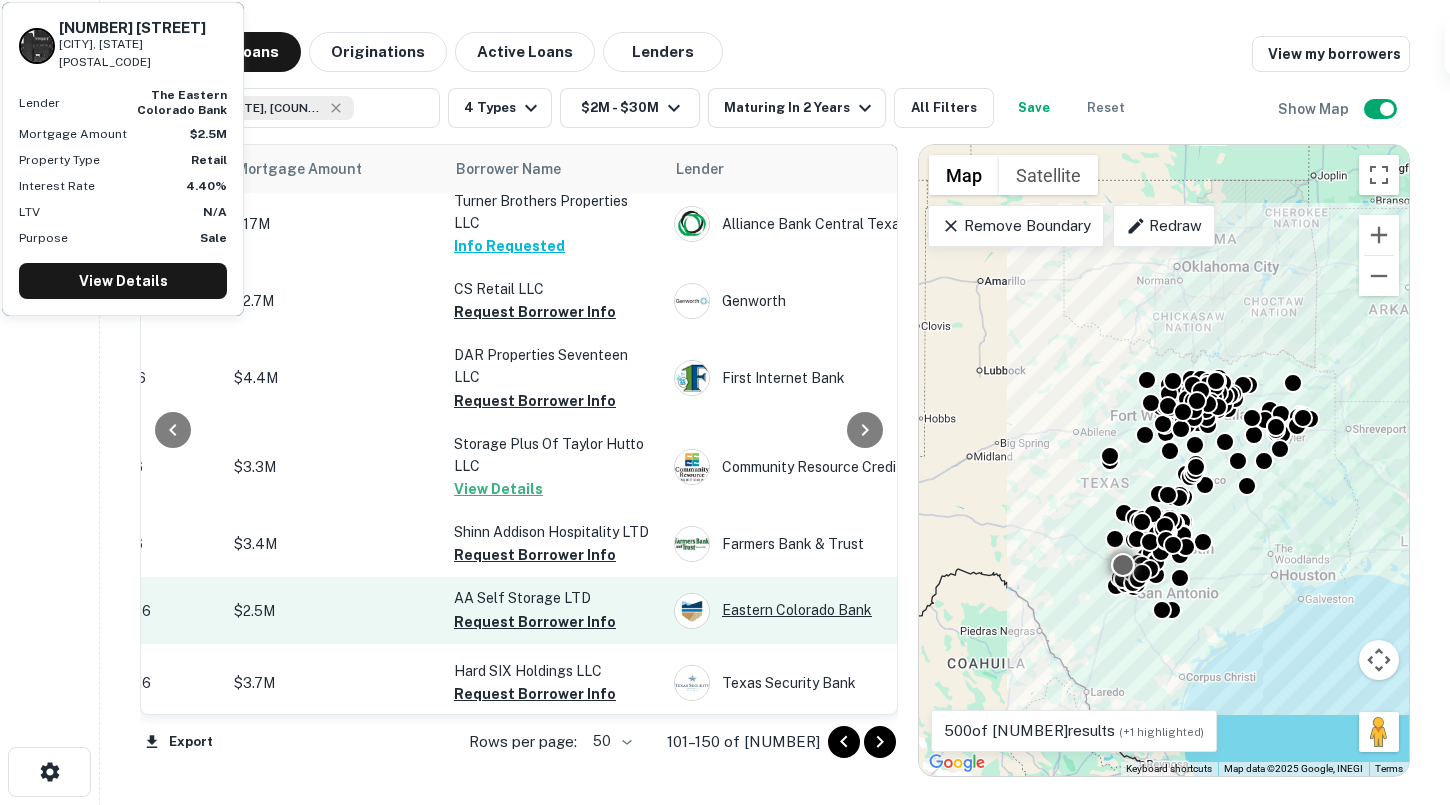 scroll, scrollTop: 2113, scrollLeft: 394, axis: both 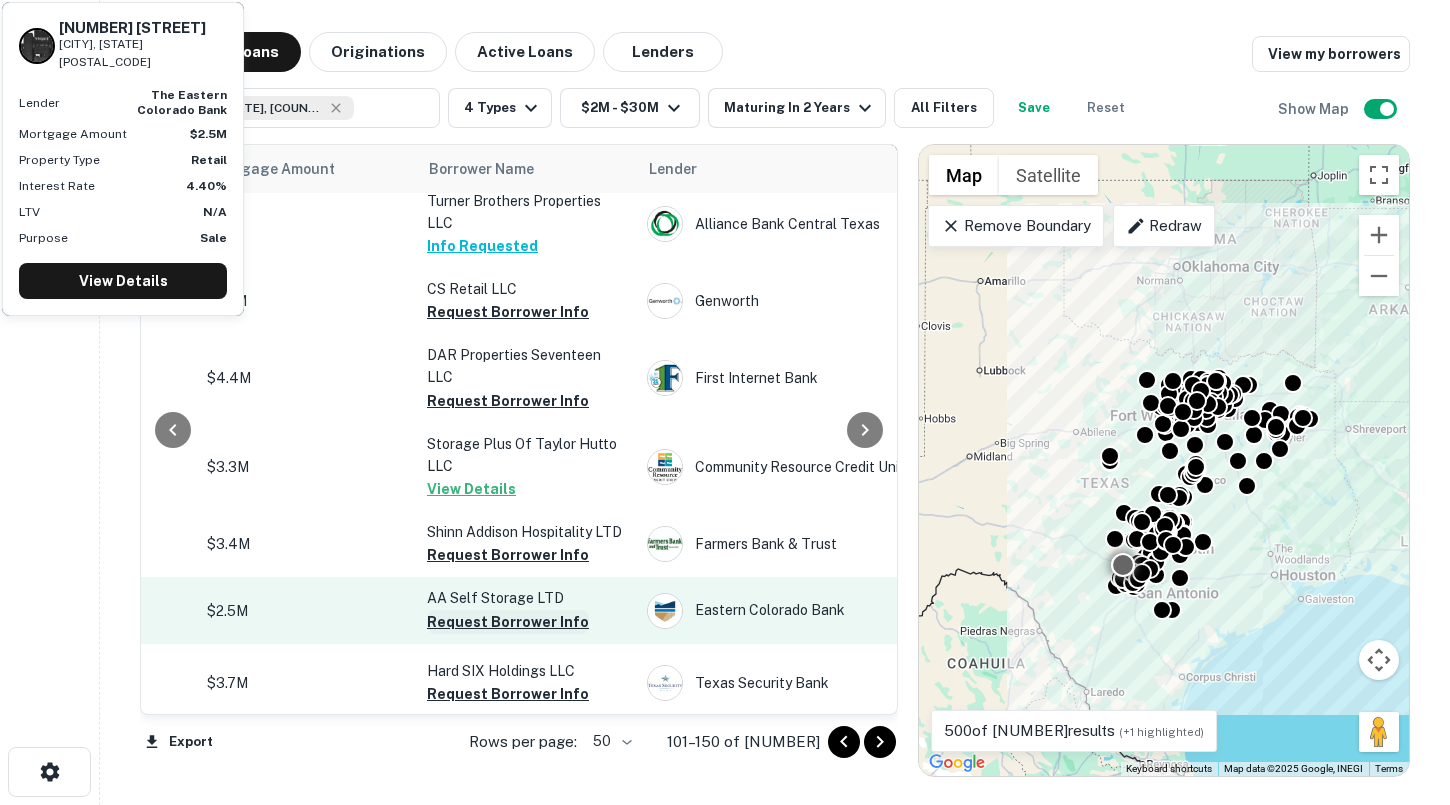 click on "Request Borrower Info" at bounding box center [508, 622] 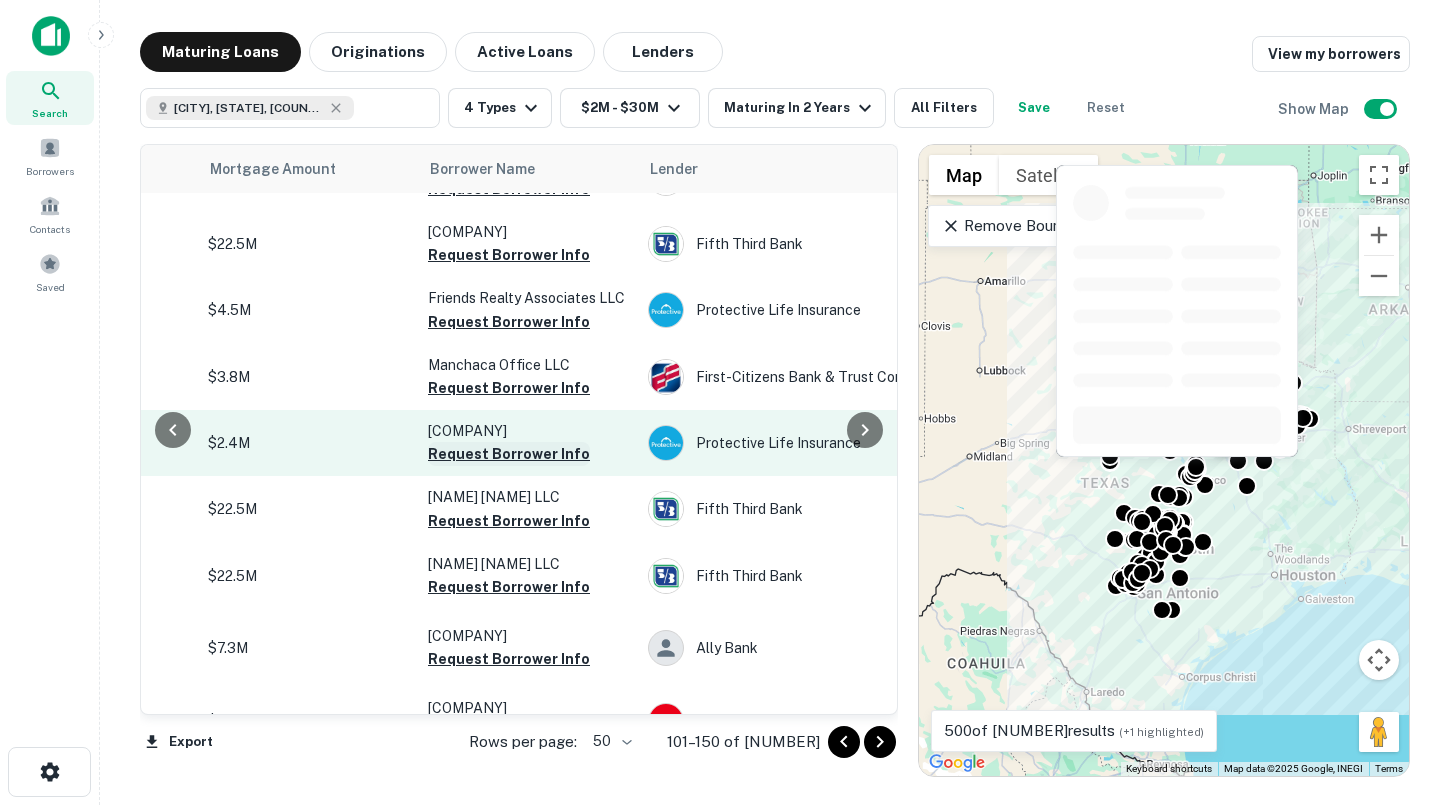scroll, scrollTop: 3118, scrollLeft: 393, axis: both 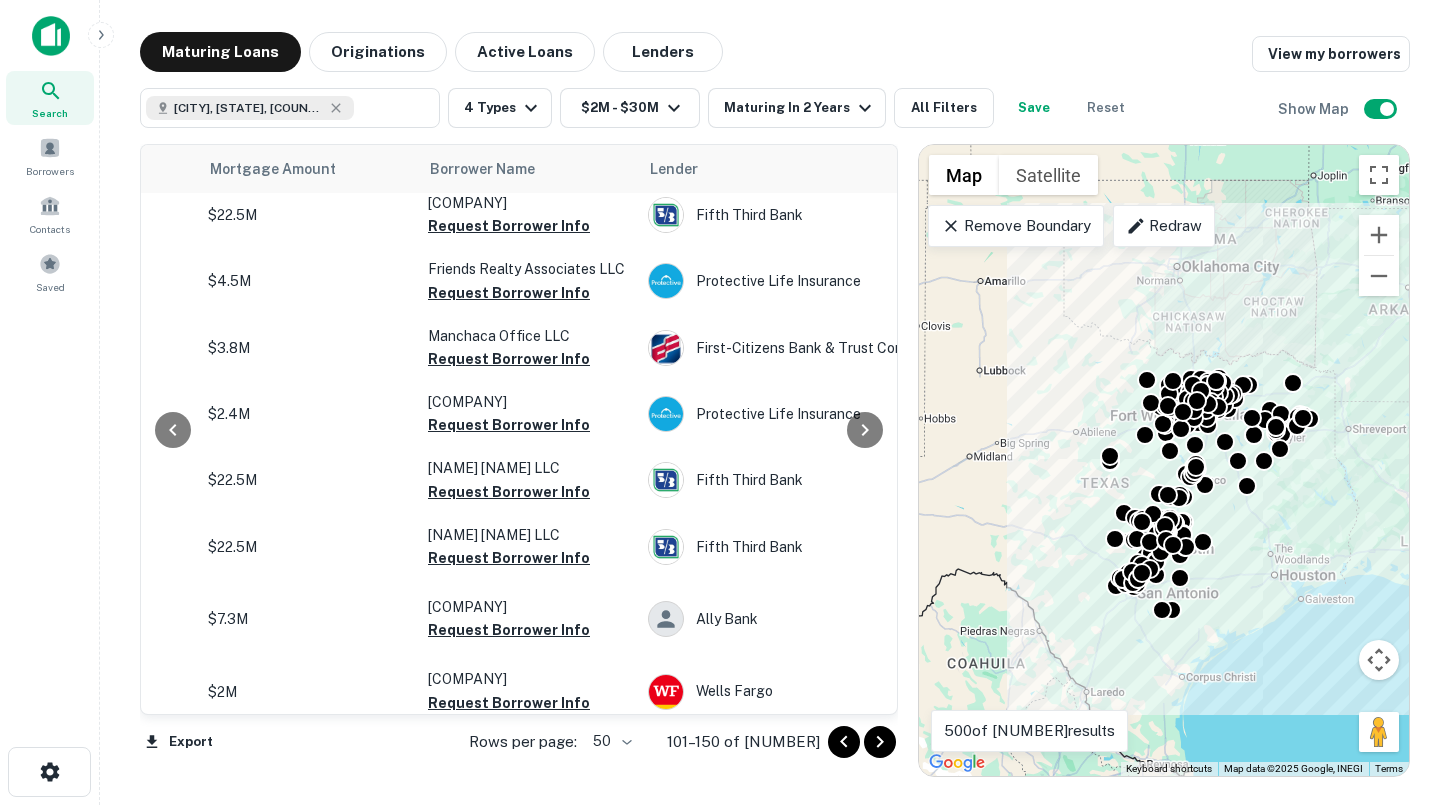 click 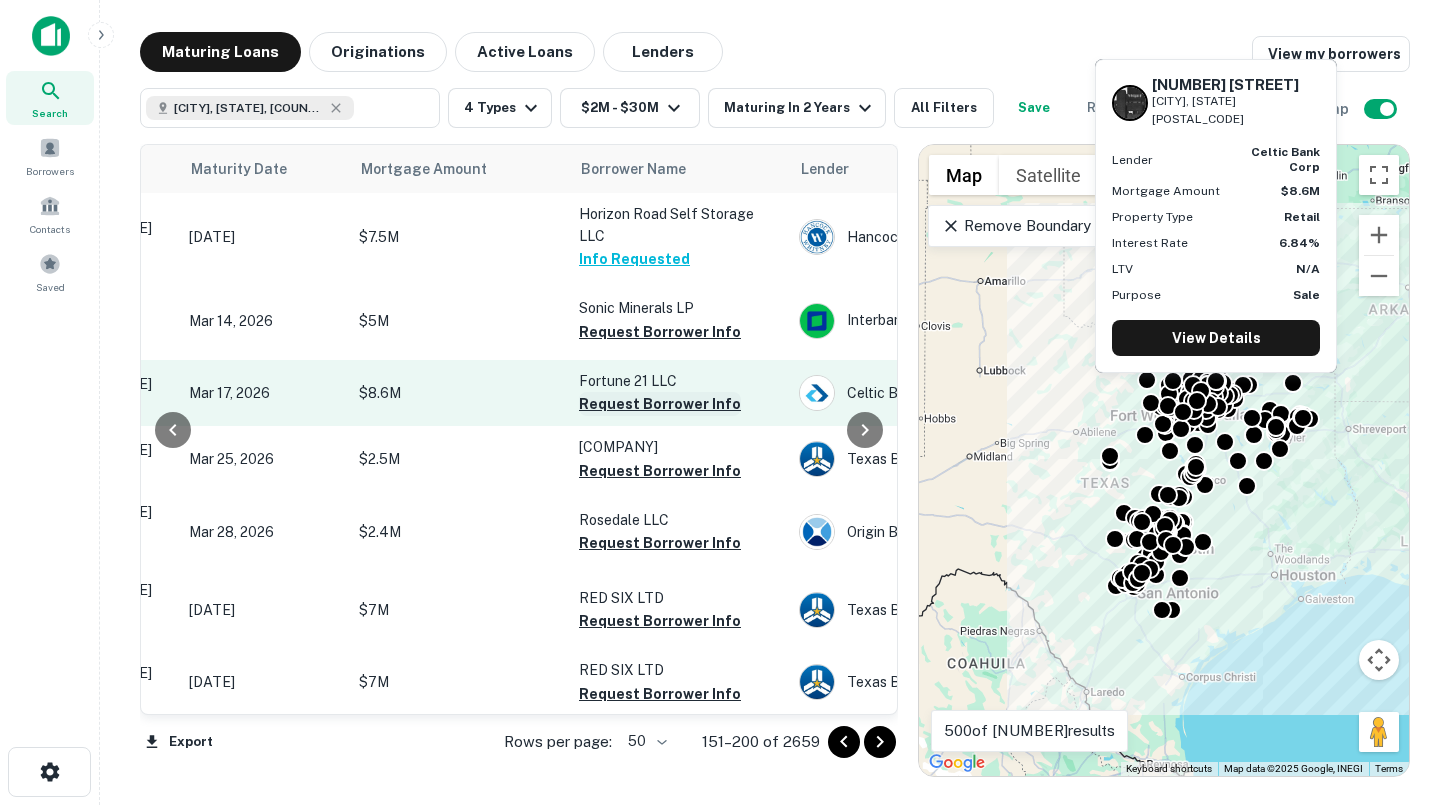 scroll, scrollTop: 0, scrollLeft: 209, axis: horizontal 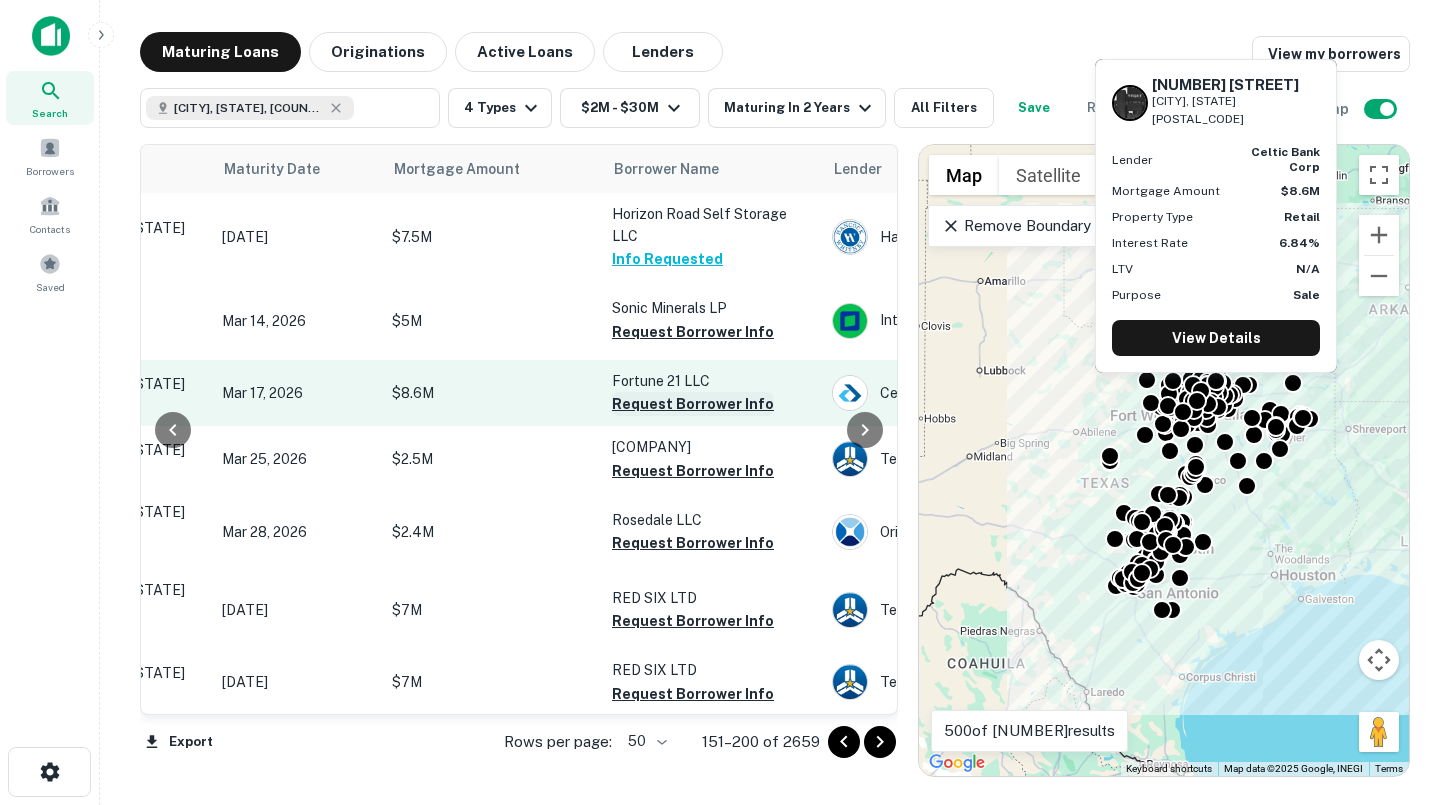 click on "Request Borrower Info" at bounding box center [693, 404] 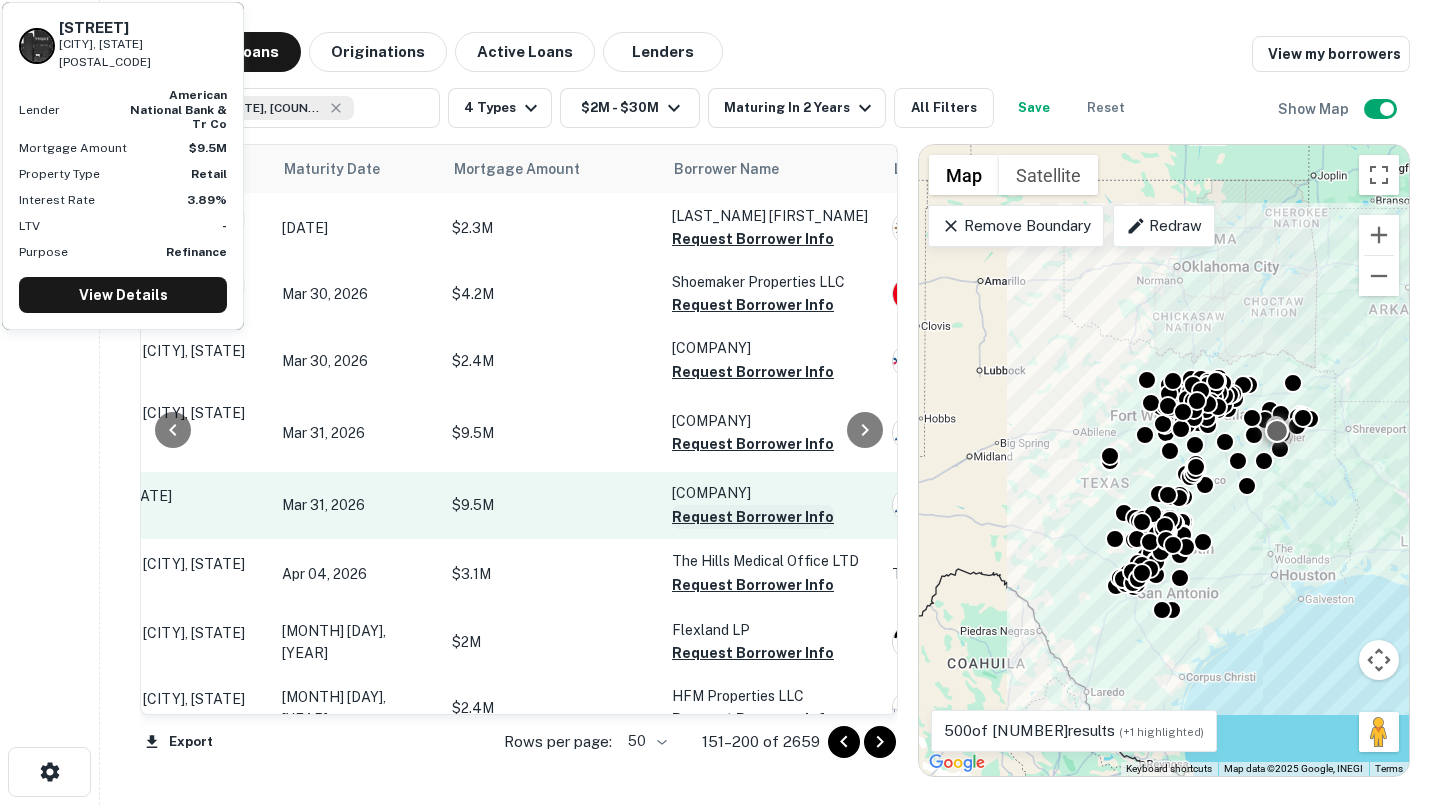 scroll, scrollTop: 523, scrollLeft: 149, axis: both 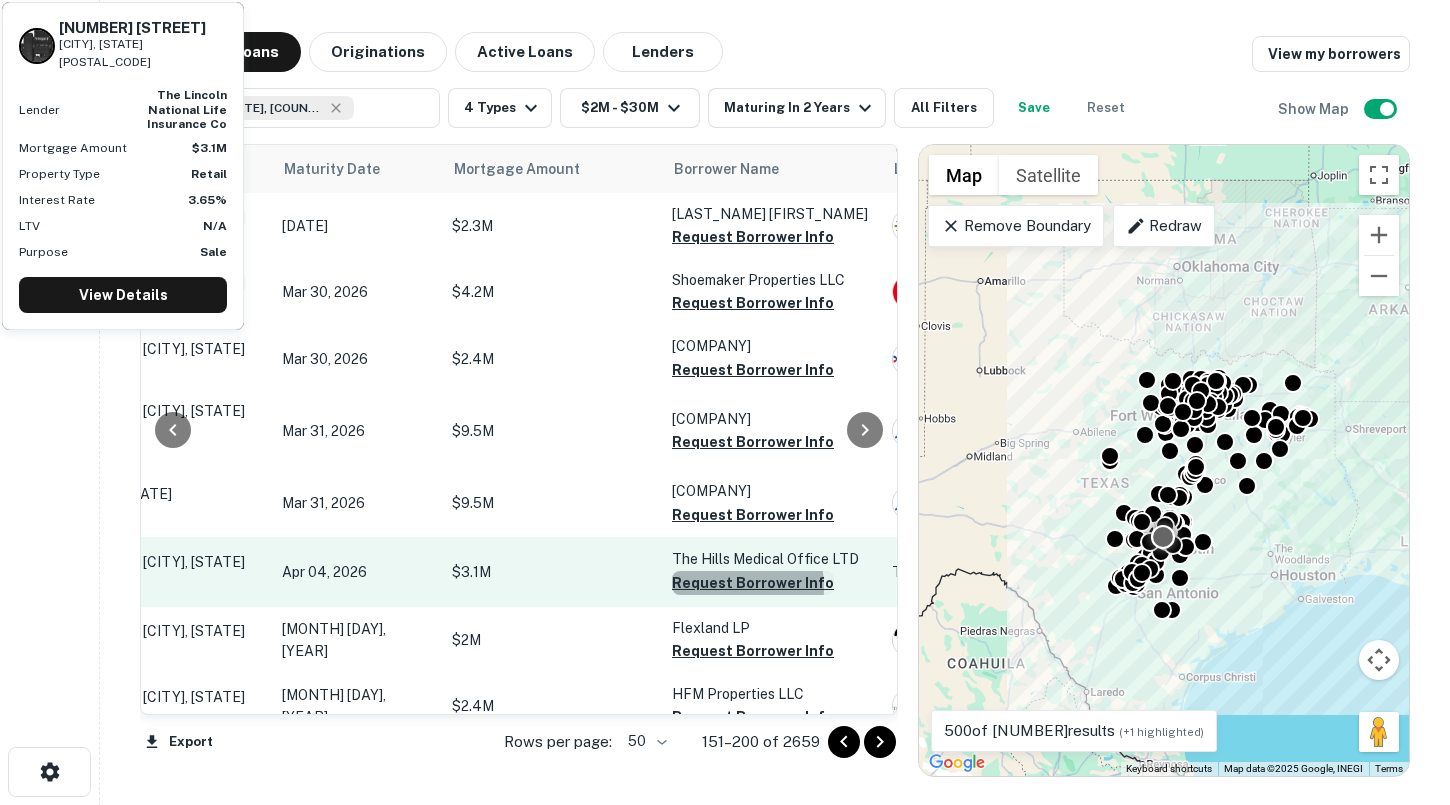 click on "Request Borrower Info" at bounding box center [753, 583] 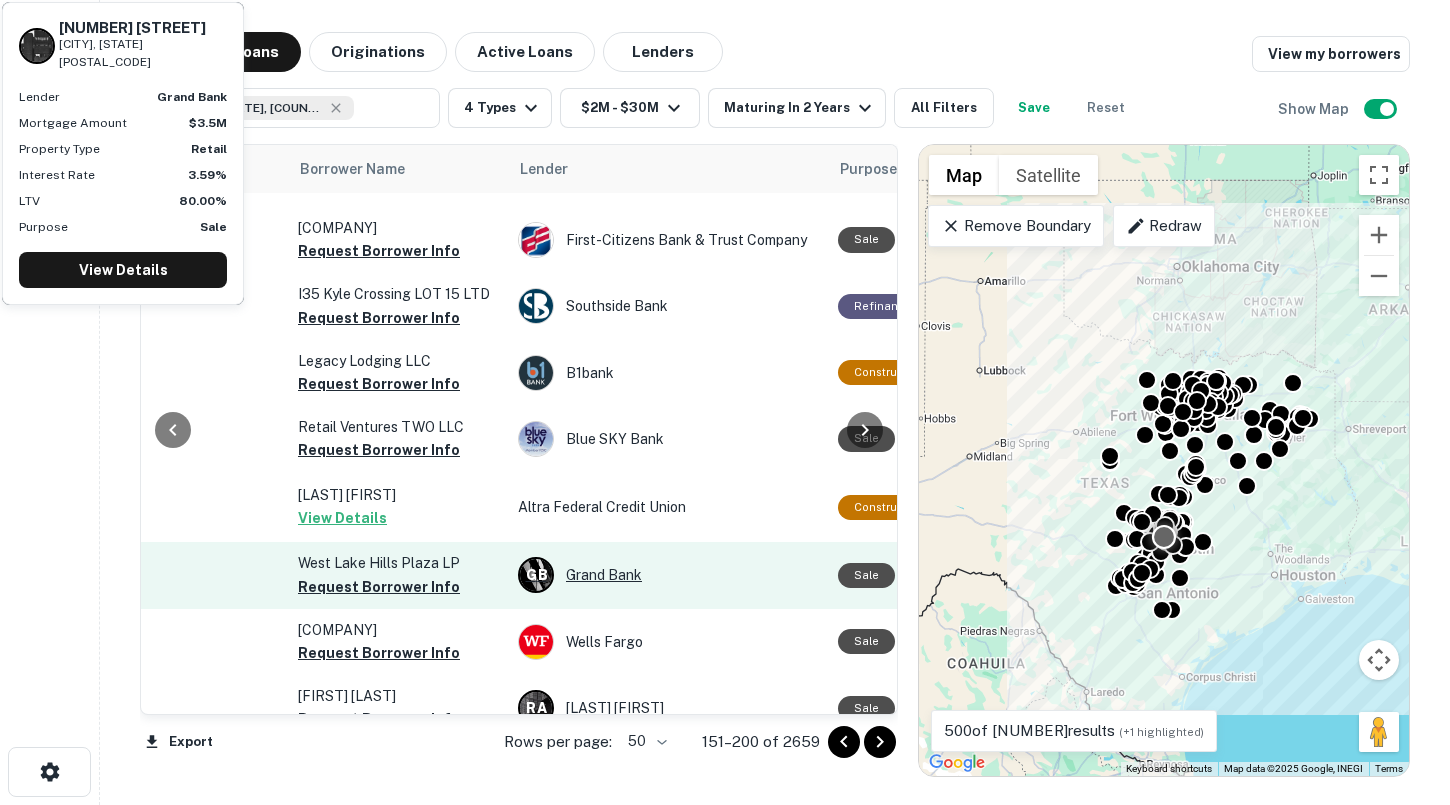 scroll, scrollTop: 2092, scrollLeft: 508, axis: both 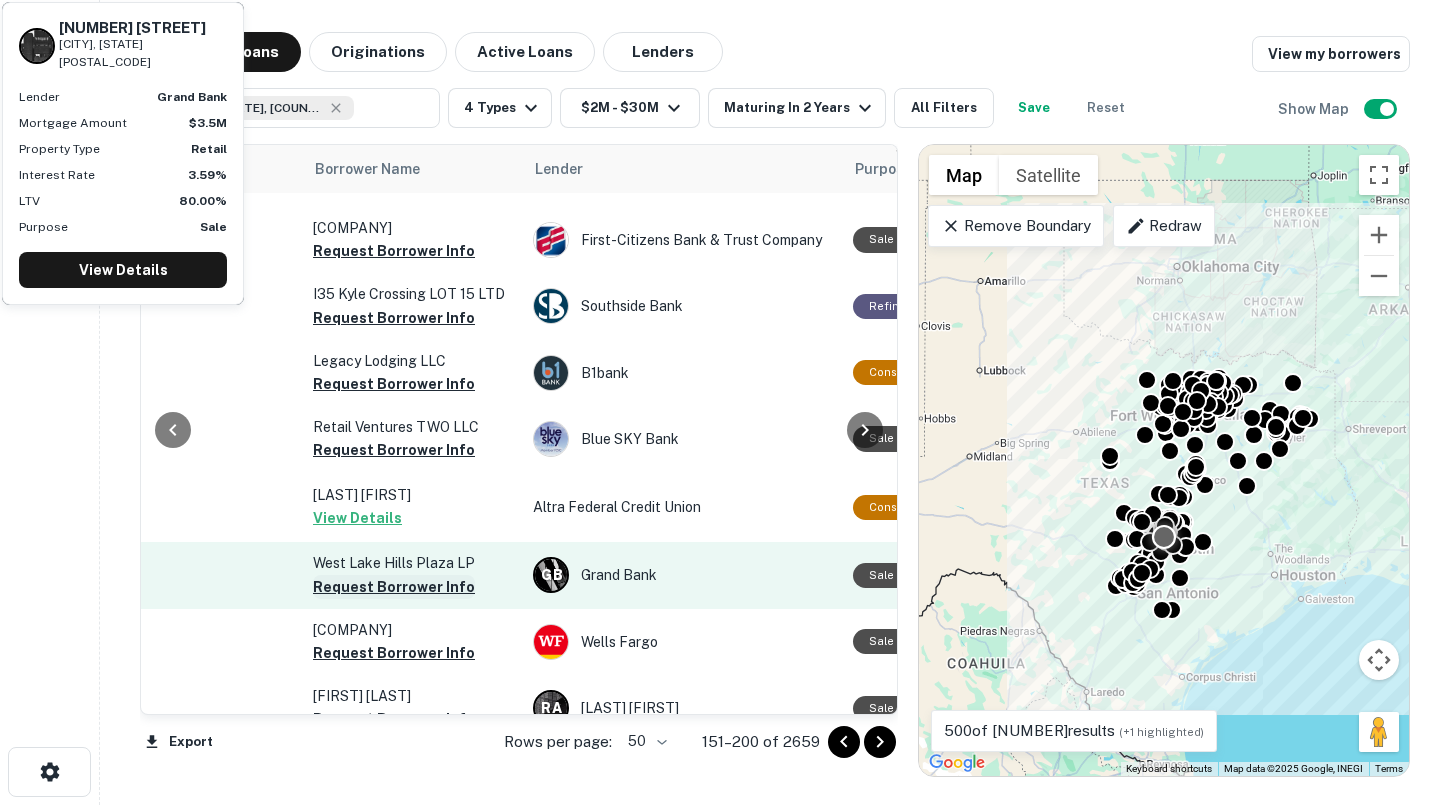 click on "Request Borrower Info" at bounding box center (394, 587) 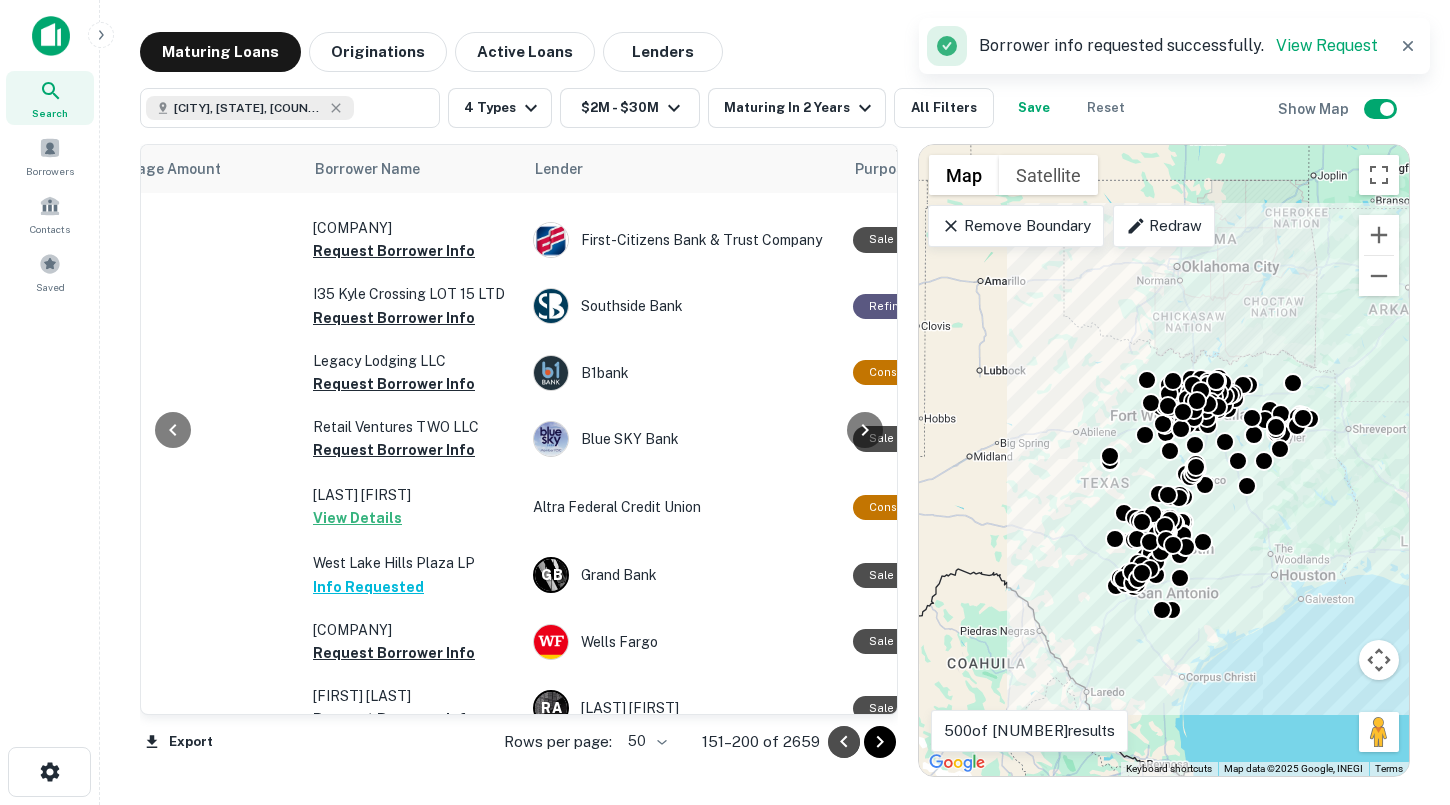 click 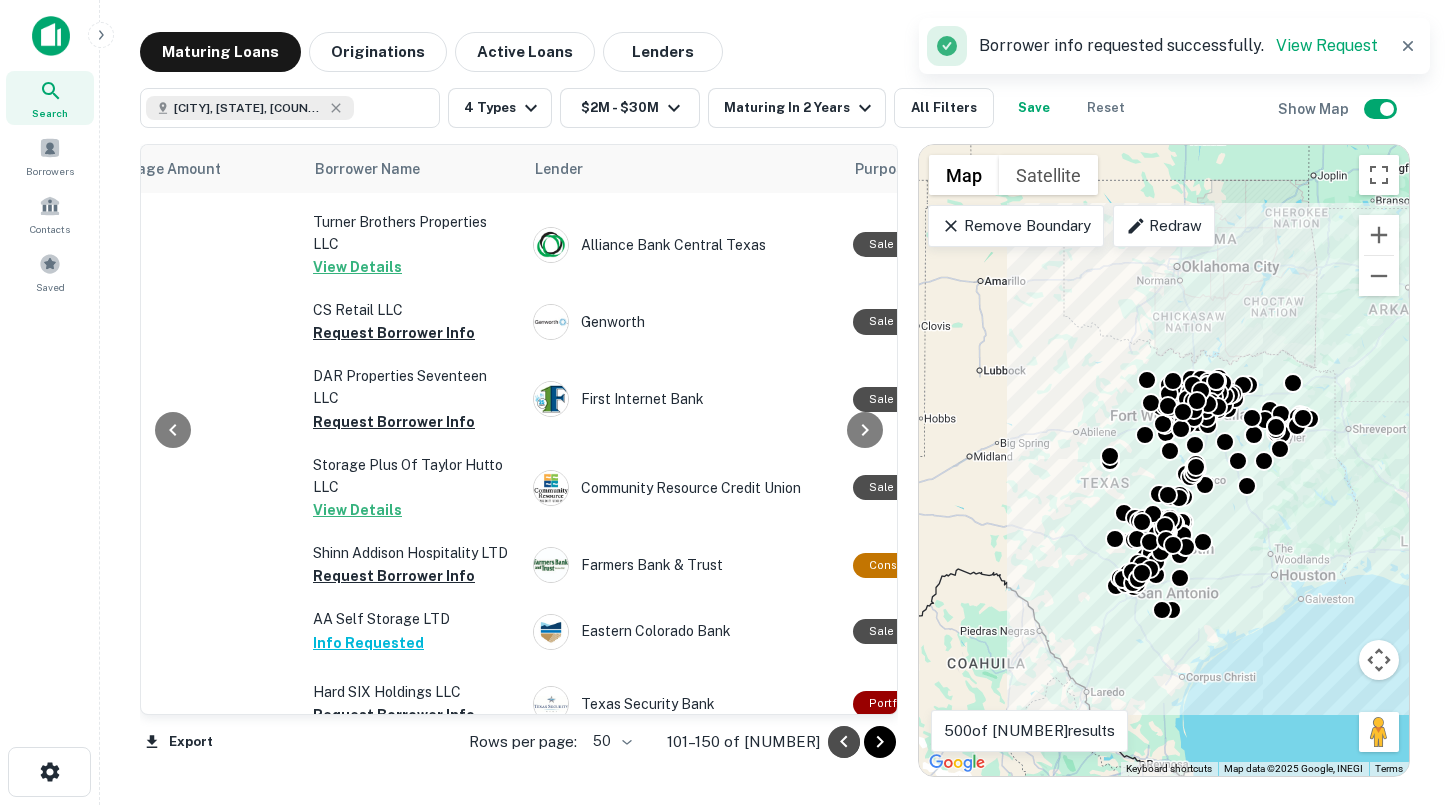 click 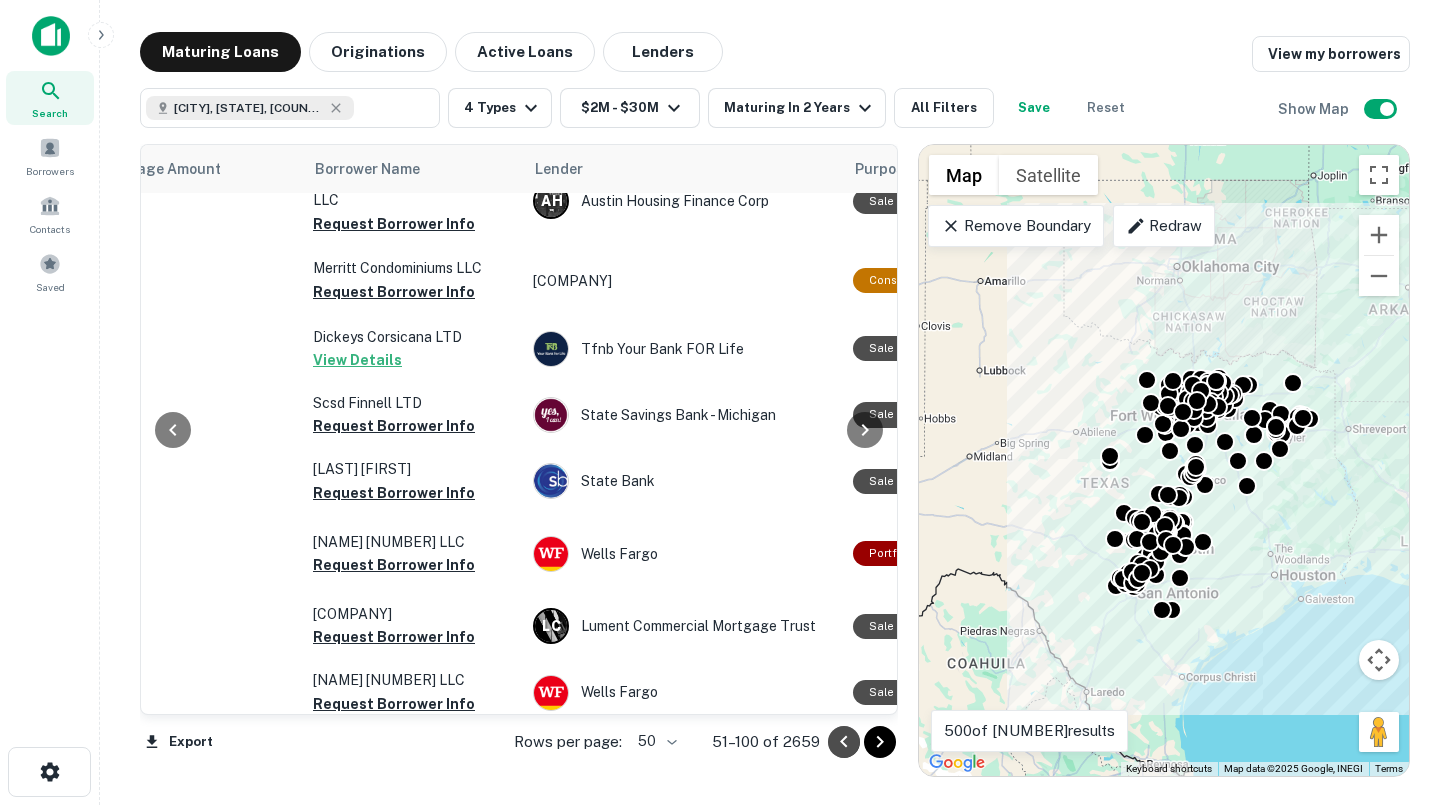 click at bounding box center (844, 742) 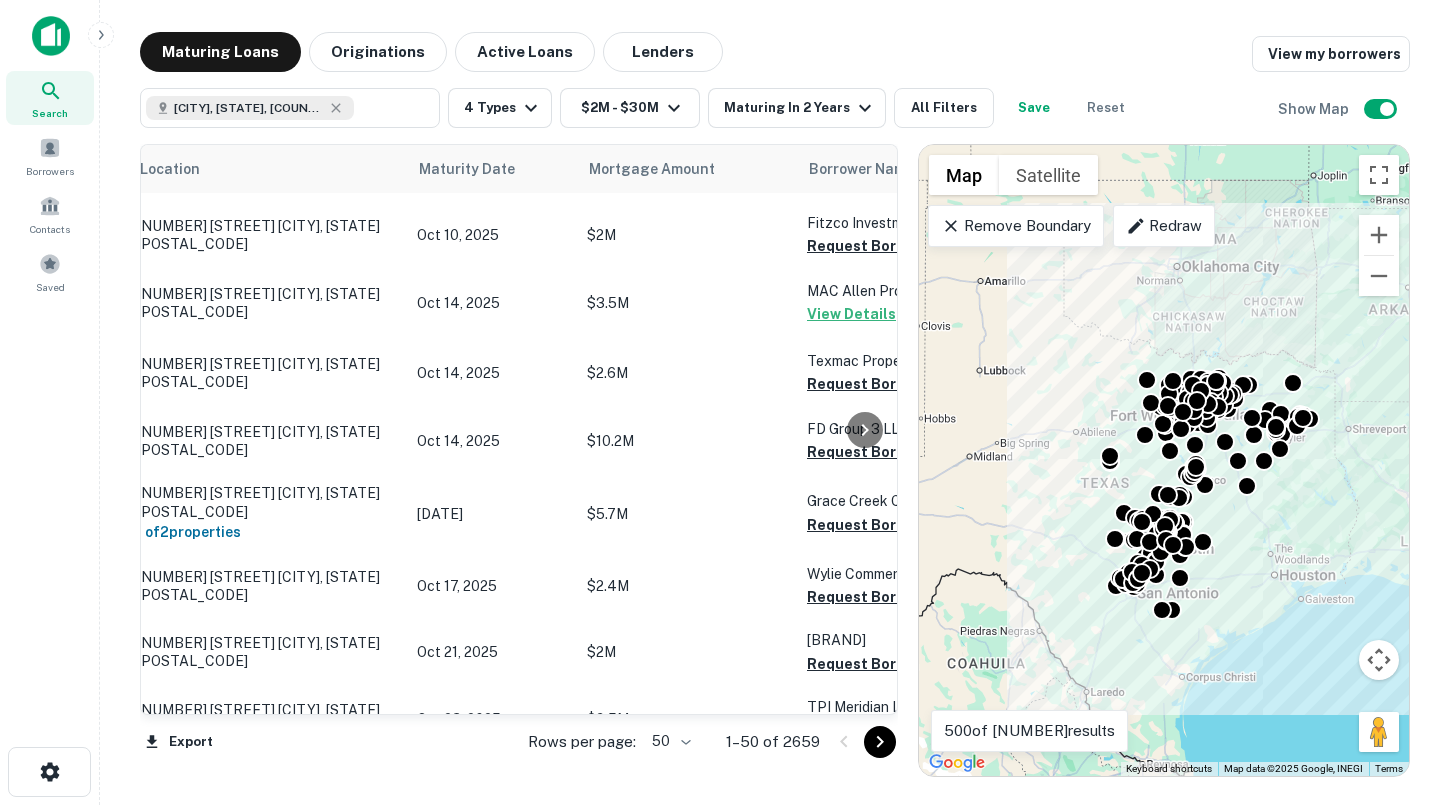 scroll, scrollTop: 2928, scrollLeft: 0, axis: vertical 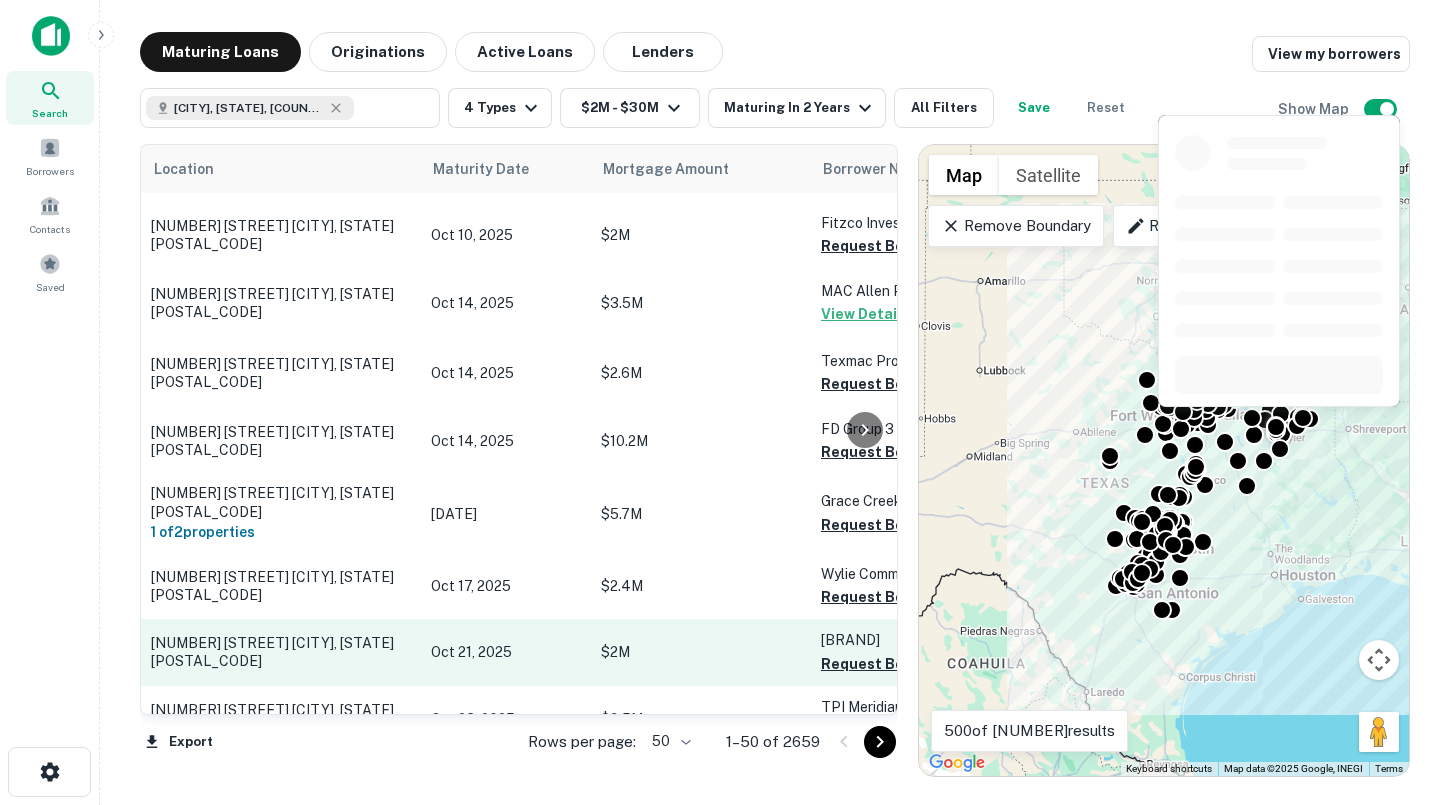 click on "$2M" at bounding box center [701, 652] 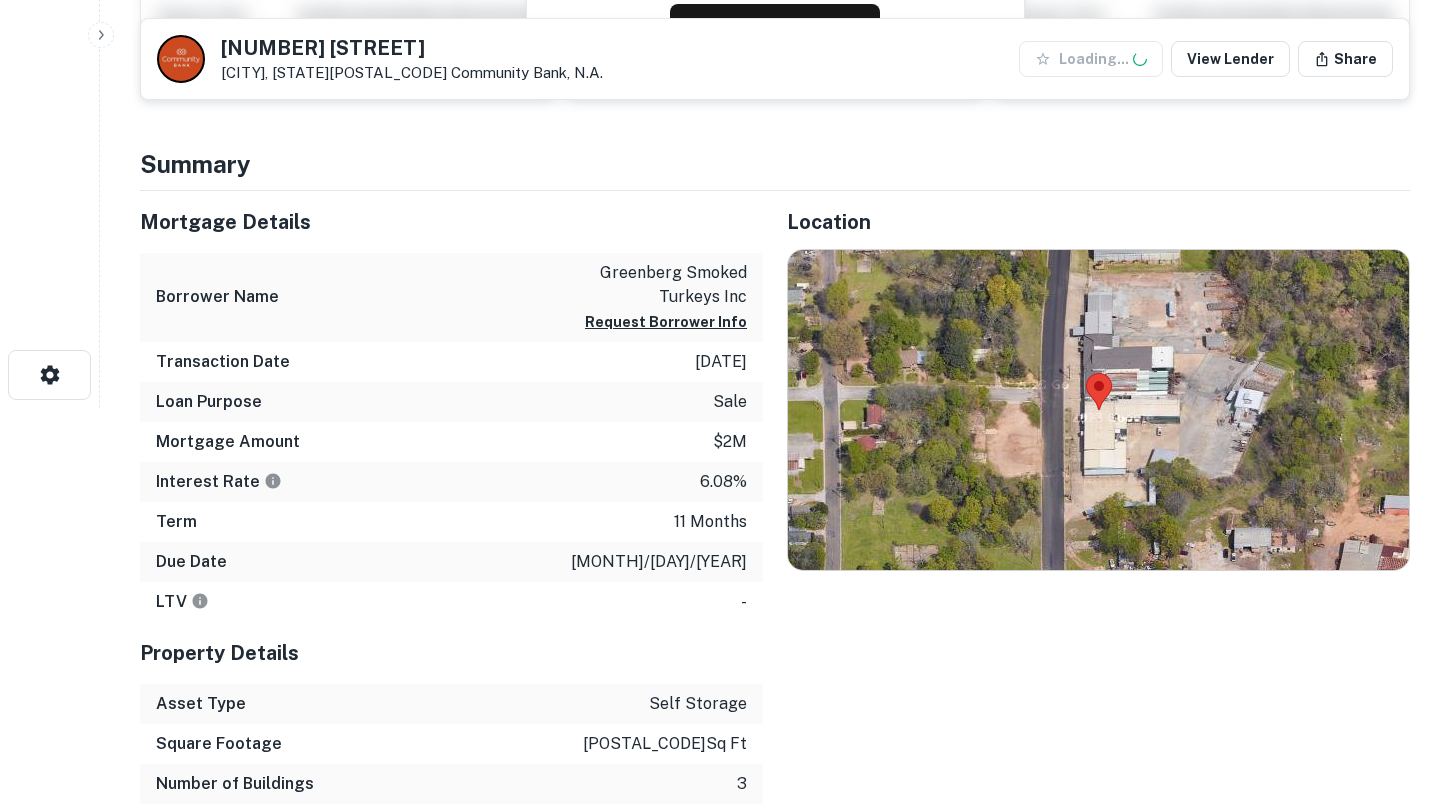 scroll, scrollTop: 399, scrollLeft: 0, axis: vertical 